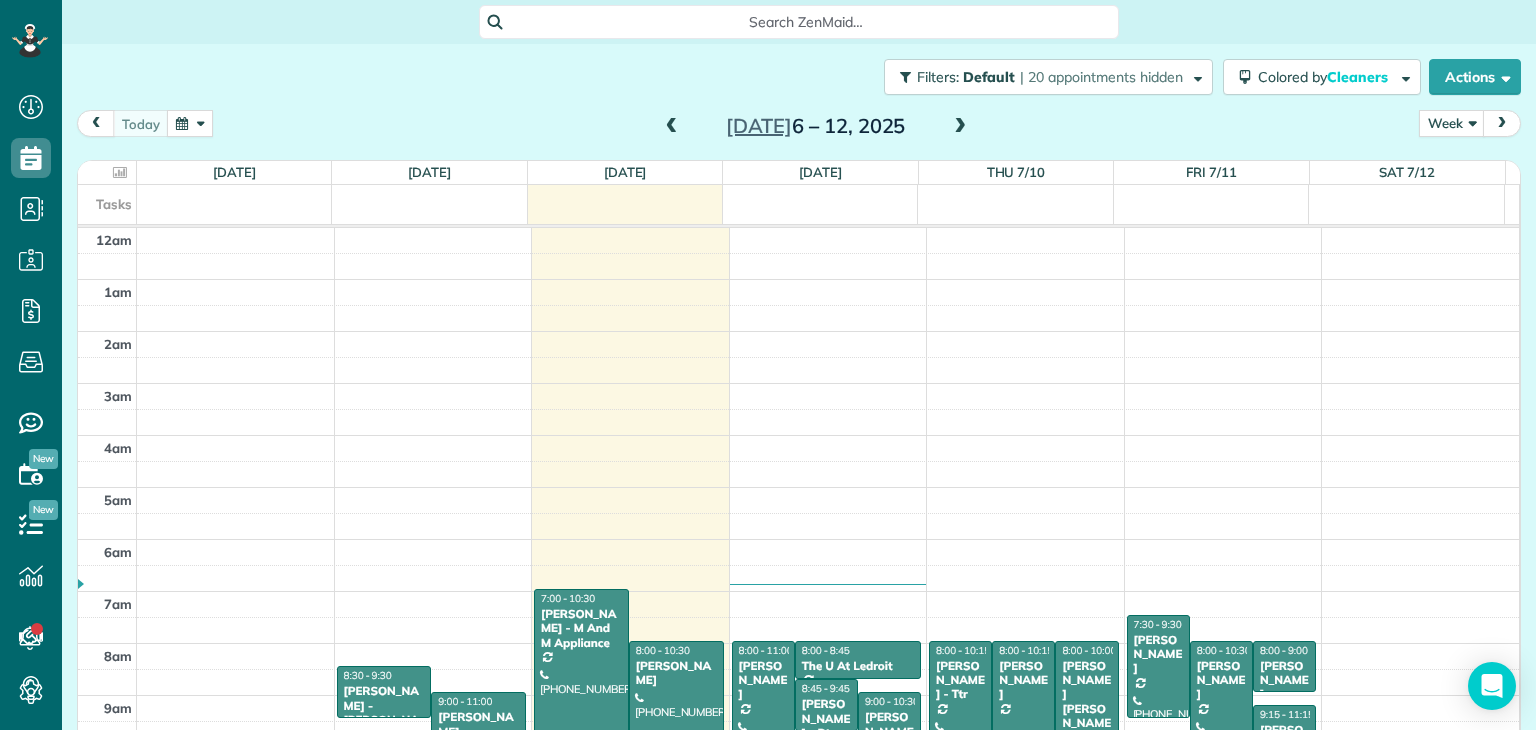 scroll, scrollTop: 0, scrollLeft: 0, axis: both 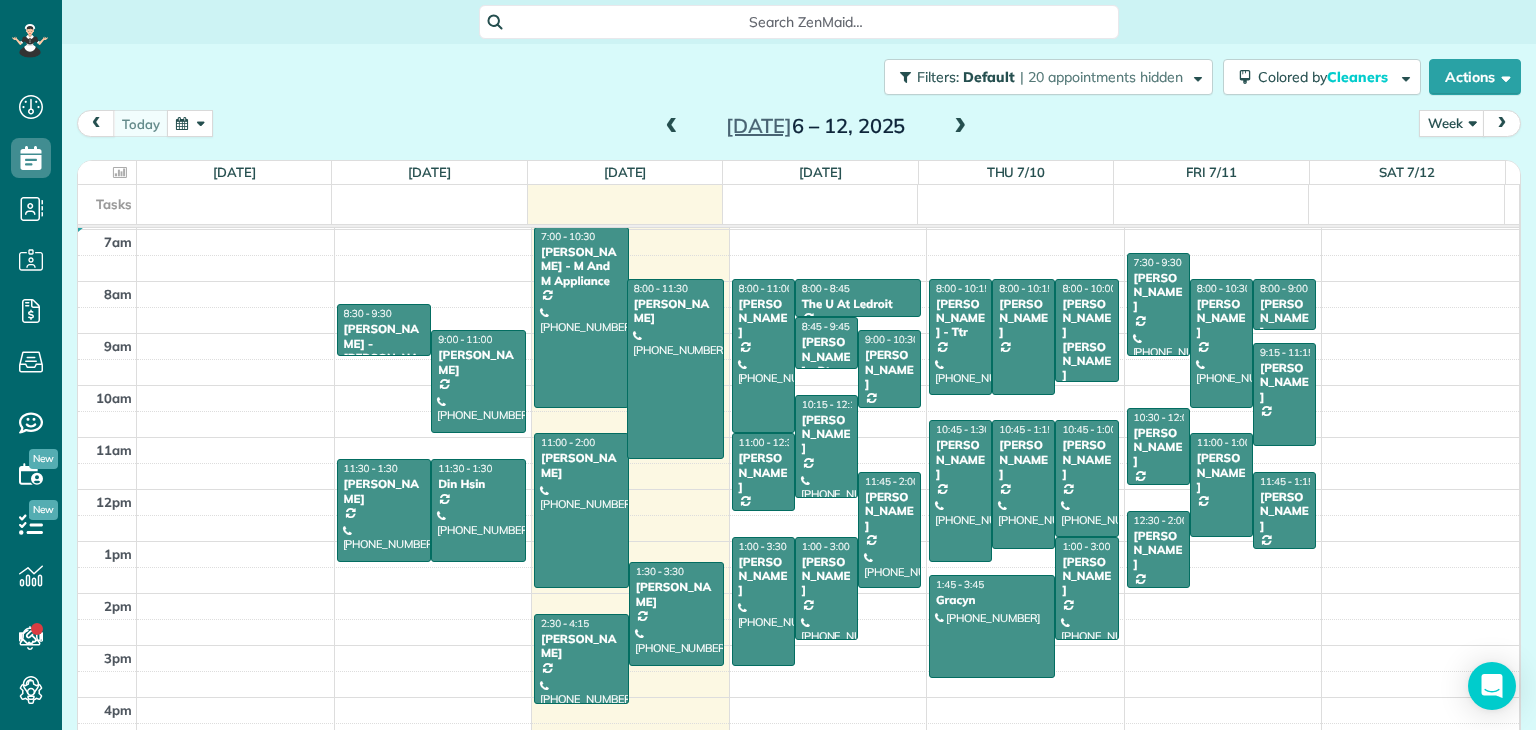drag, startPoint x: 661, startPoint y: 400, endPoint x: 662, endPoint y: 457, distance: 57.00877 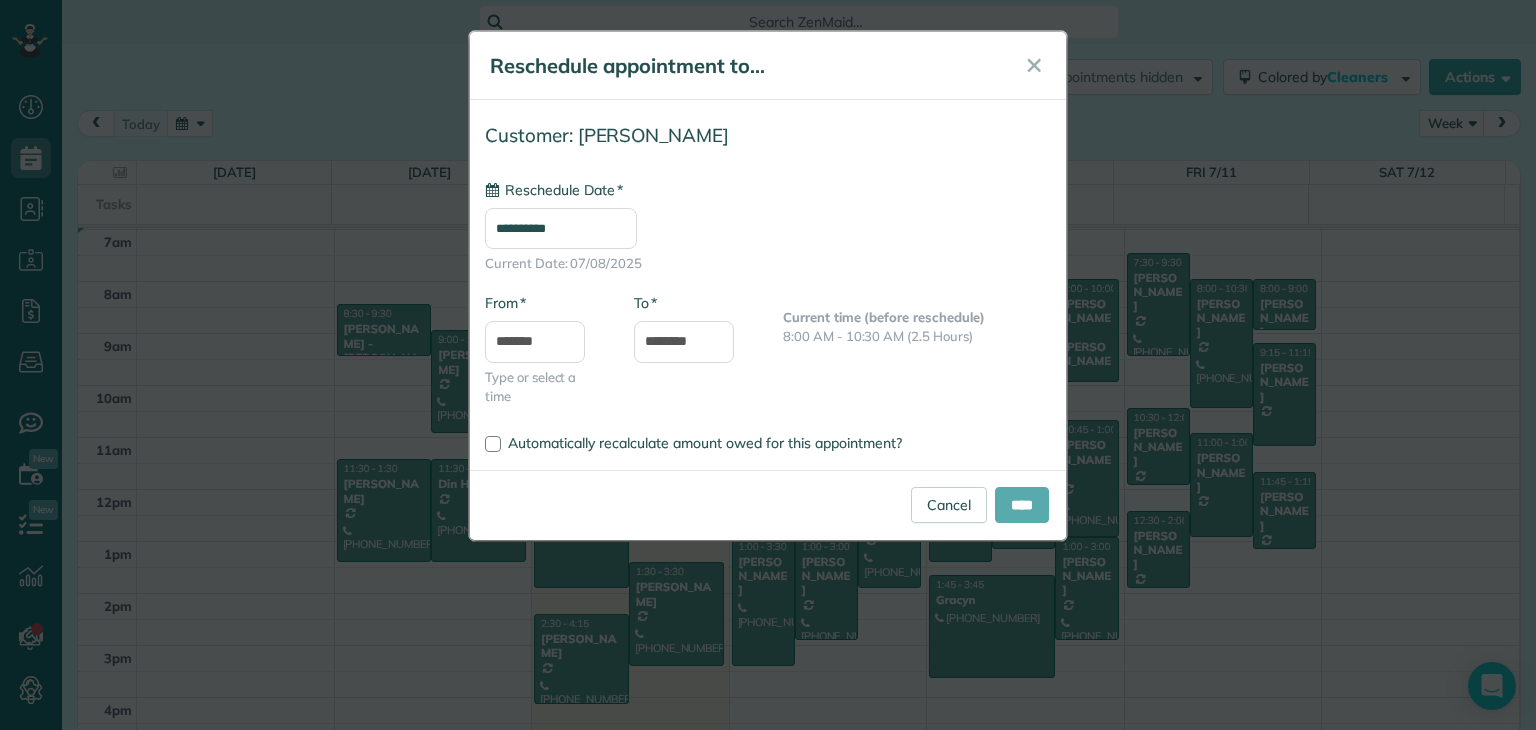 type on "**********" 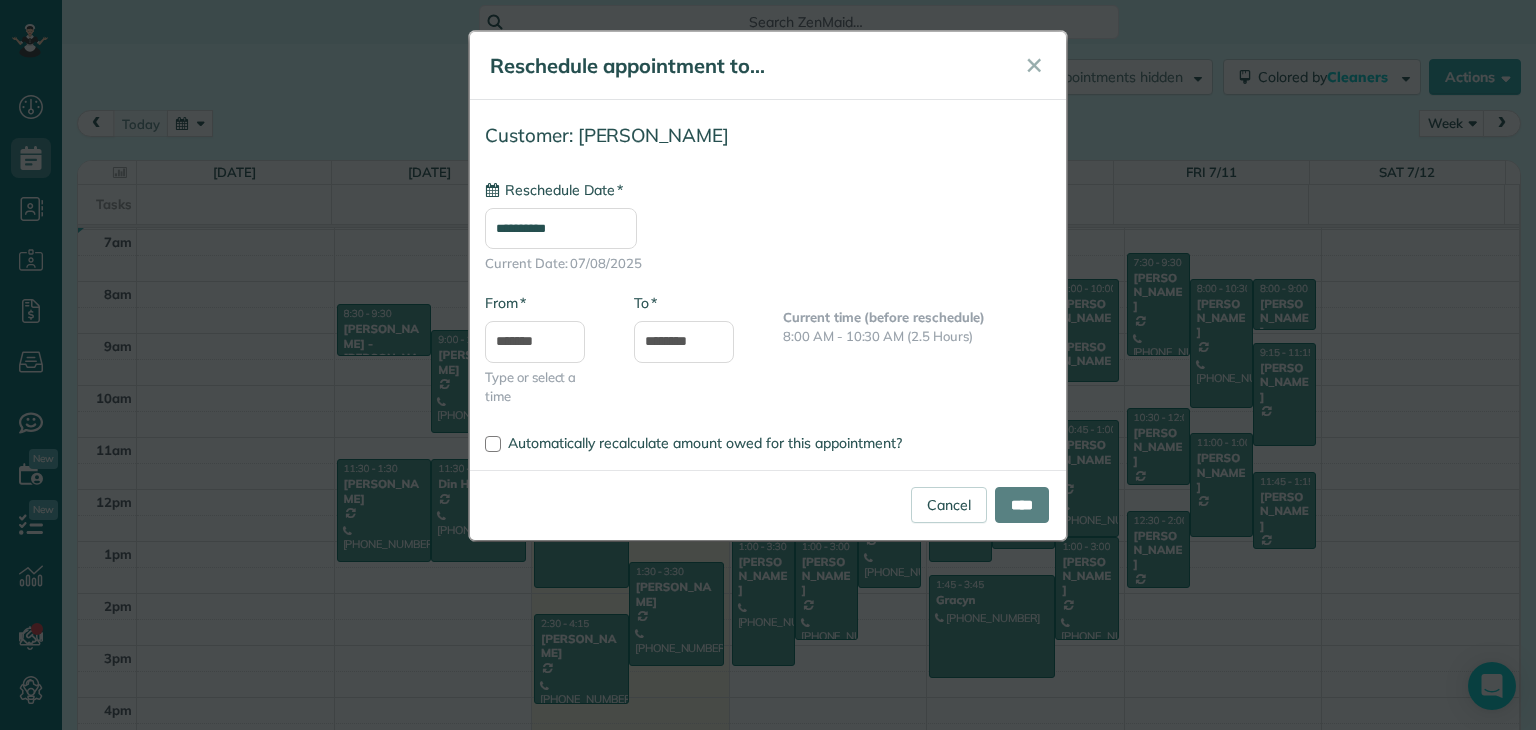 click on "****" at bounding box center (1022, 505) 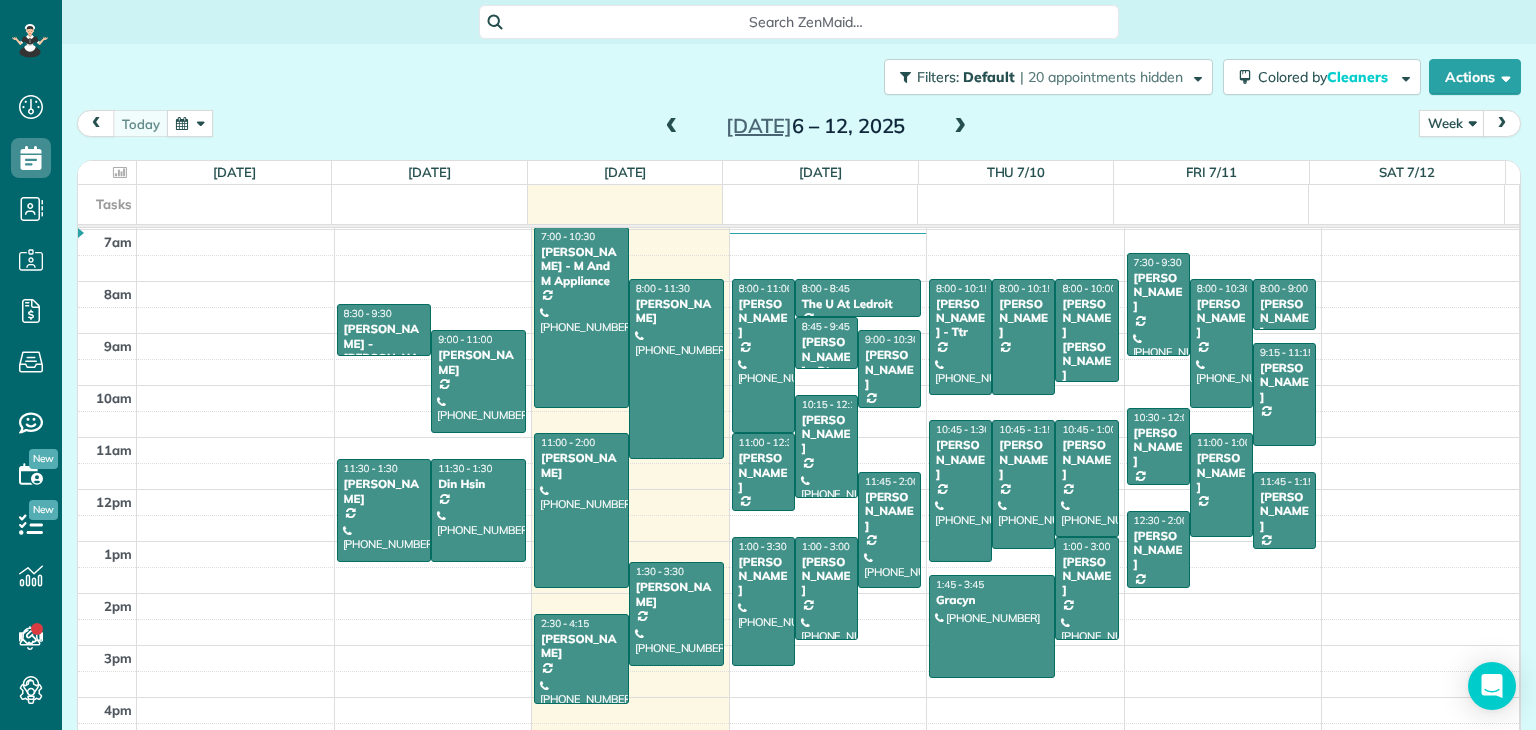 click at bounding box center [672, 127] 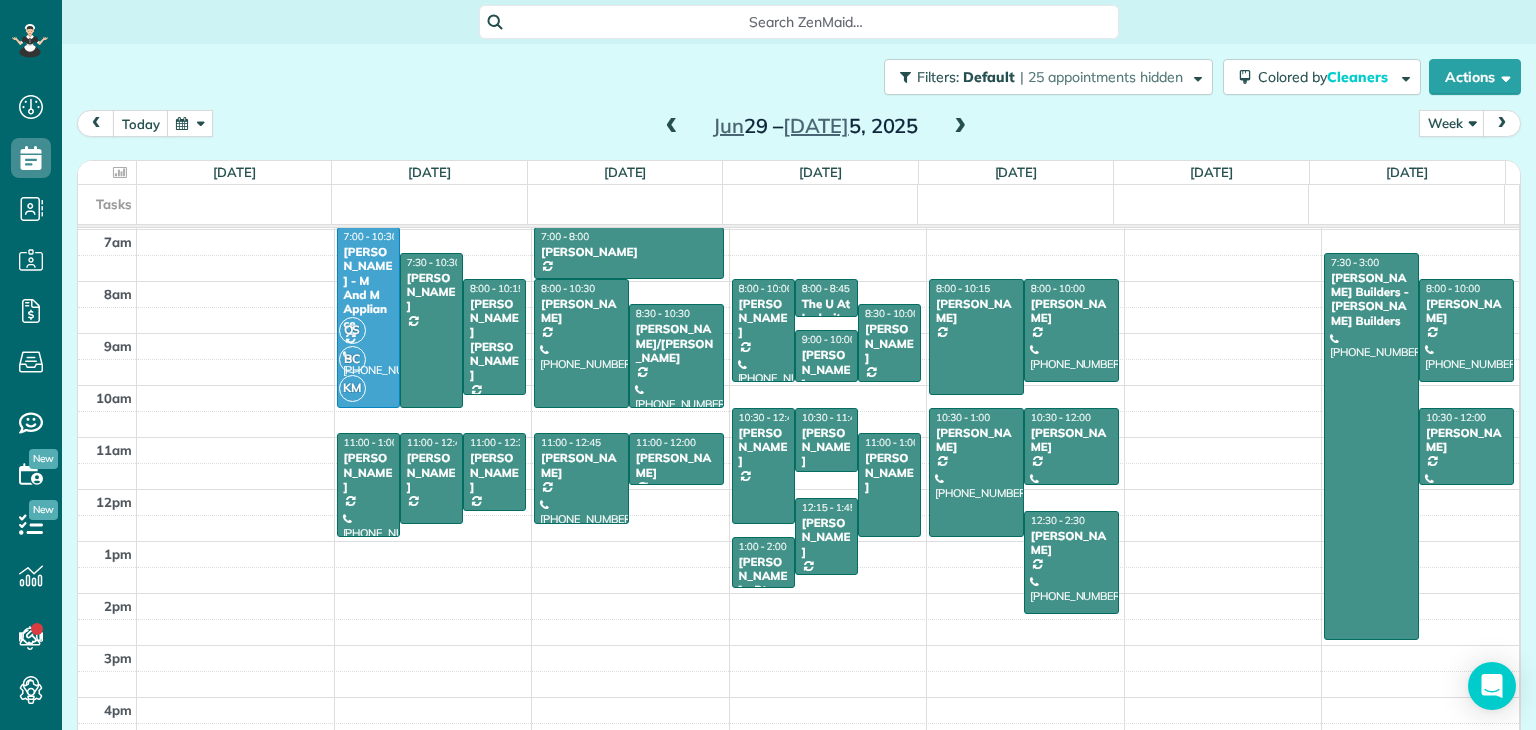 click at bounding box center [960, 127] 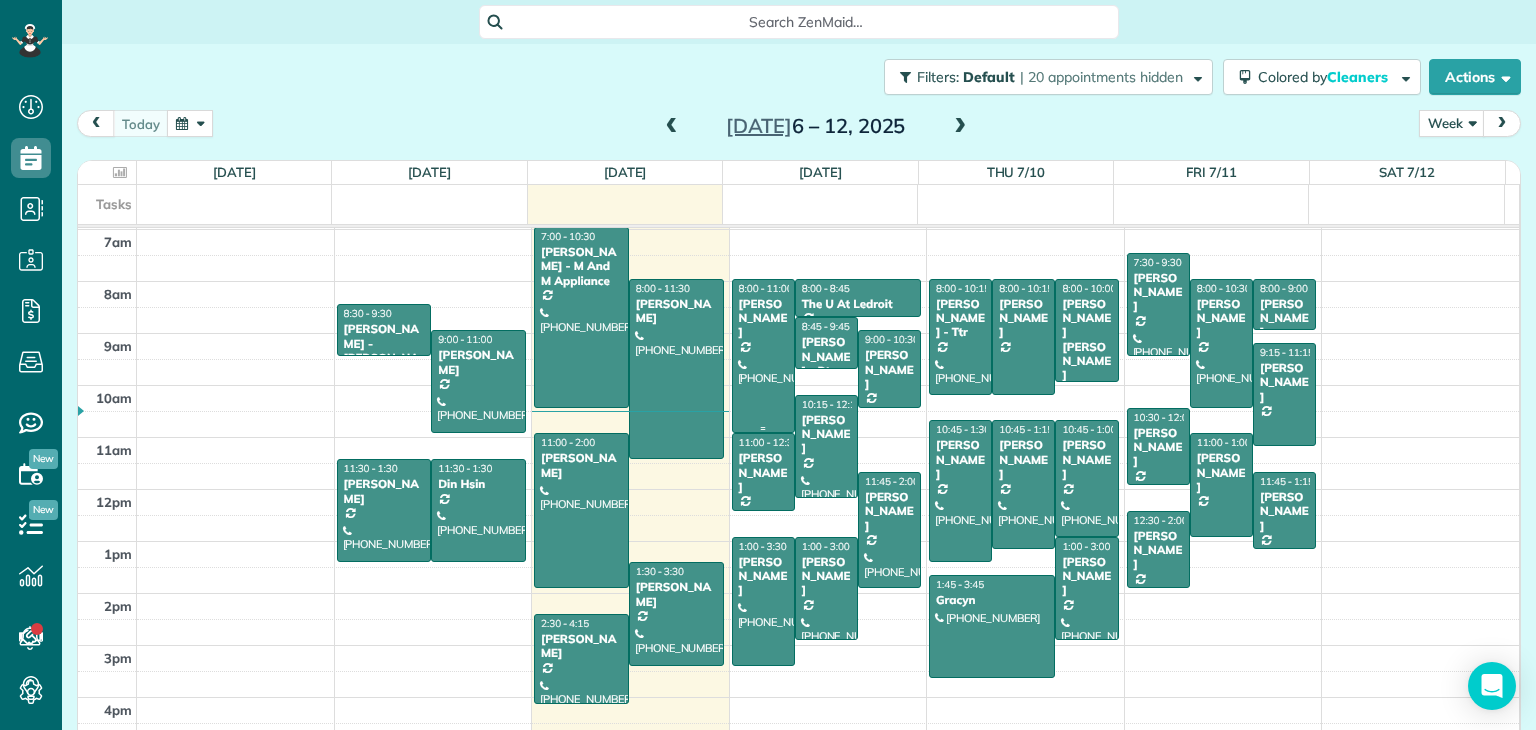 click at bounding box center [676, 369] 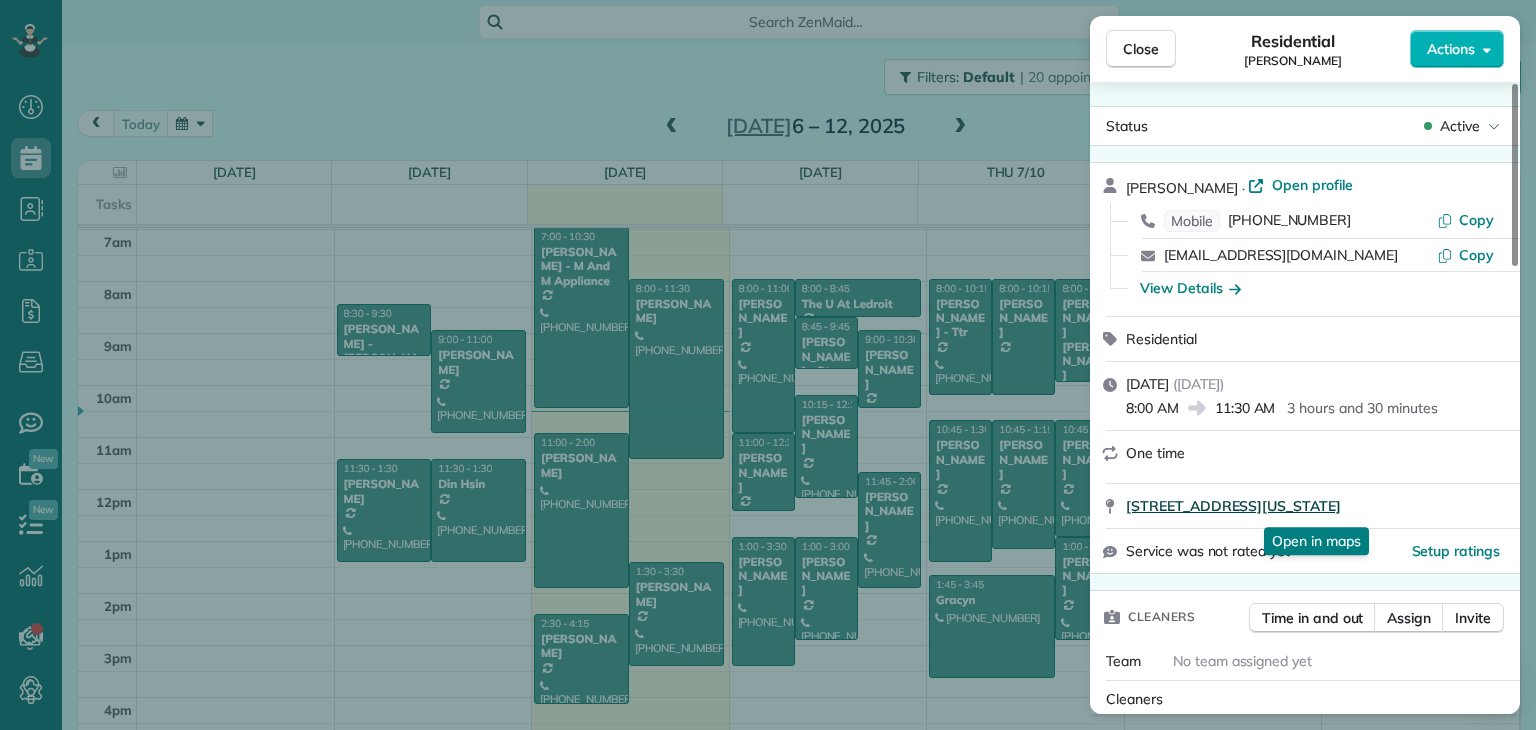 drag, startPoint x: 1122, startPoint y: 505, endPoint x: 1481, endPoint y: 517, distance: 359.2005 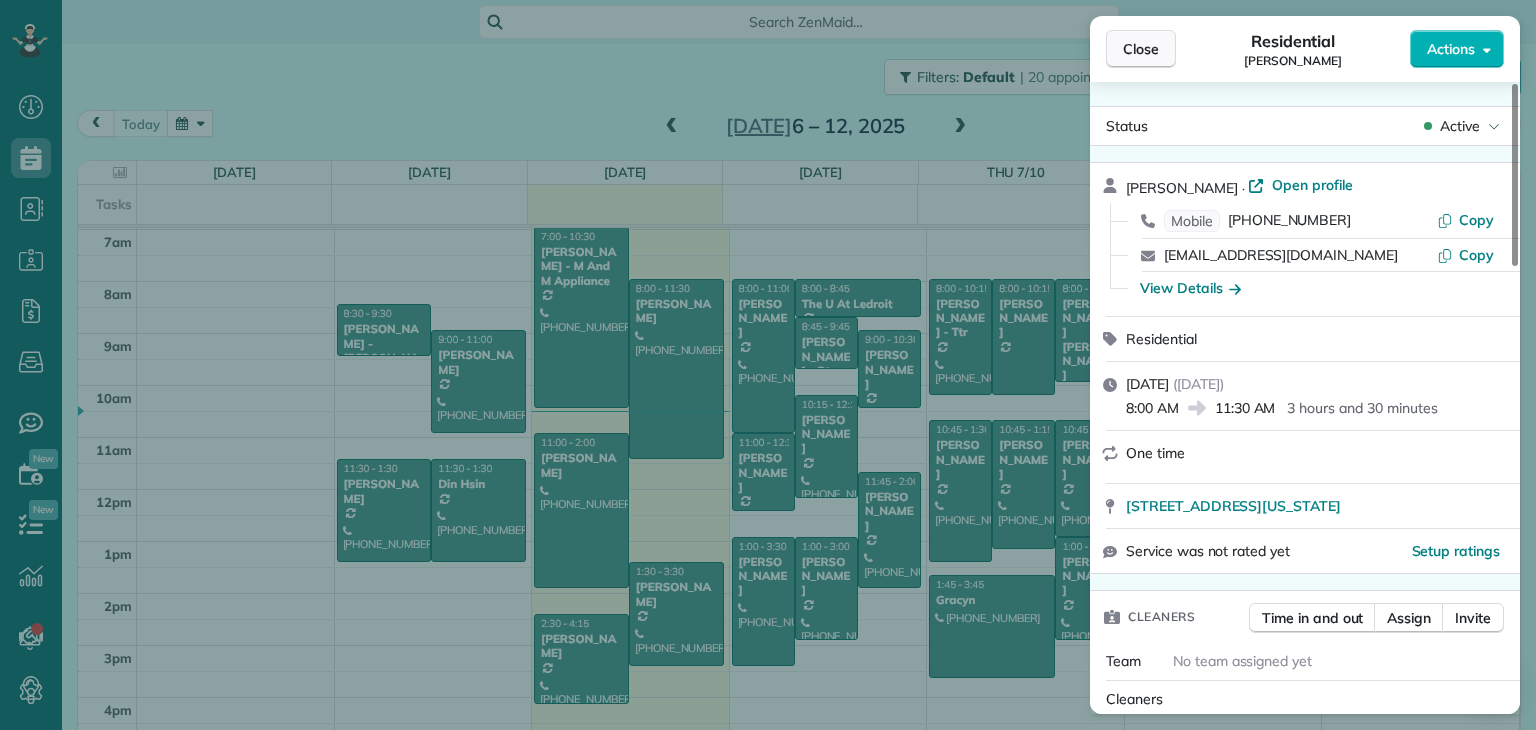 click on "Close" at bounding box center [1141, 49] 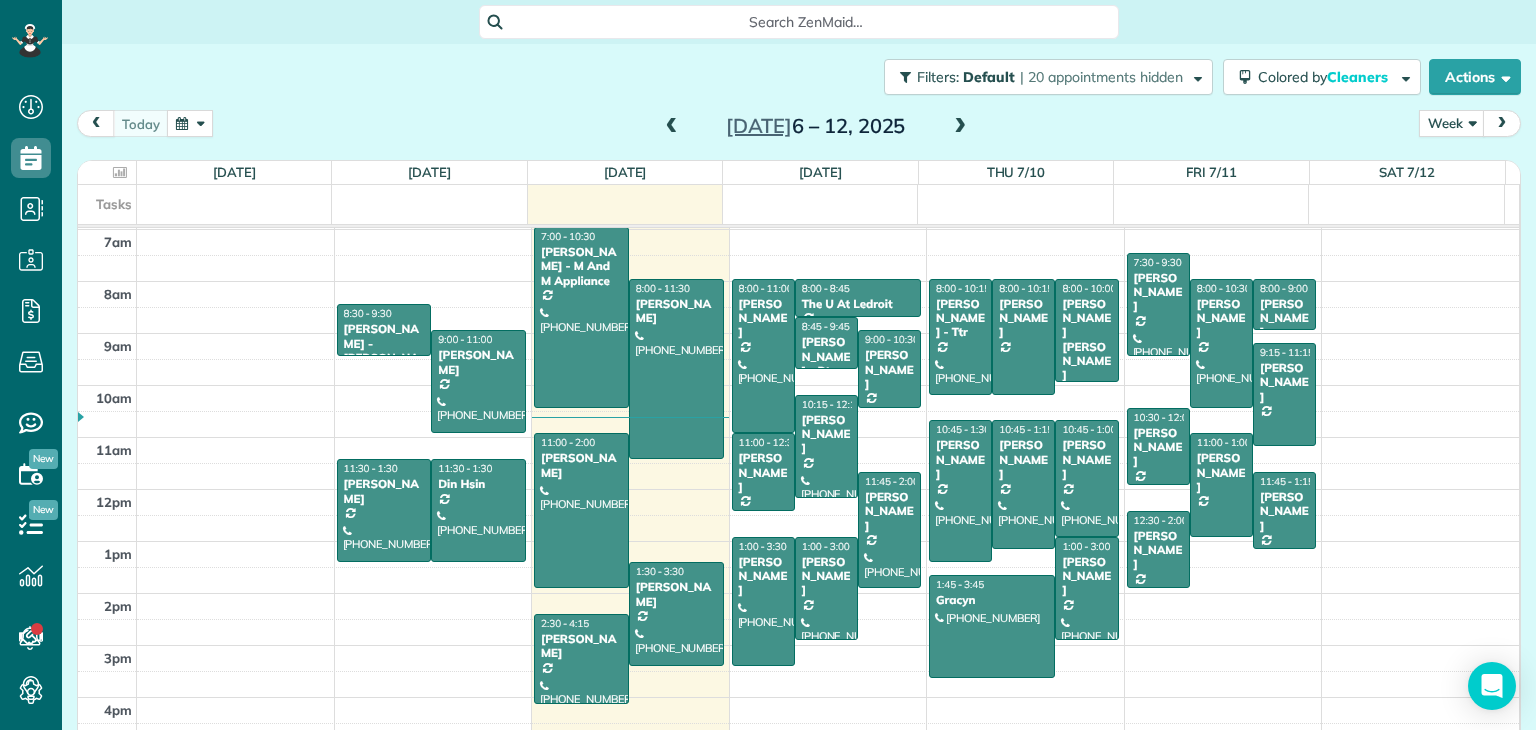 click at bounding box center (190, 123) 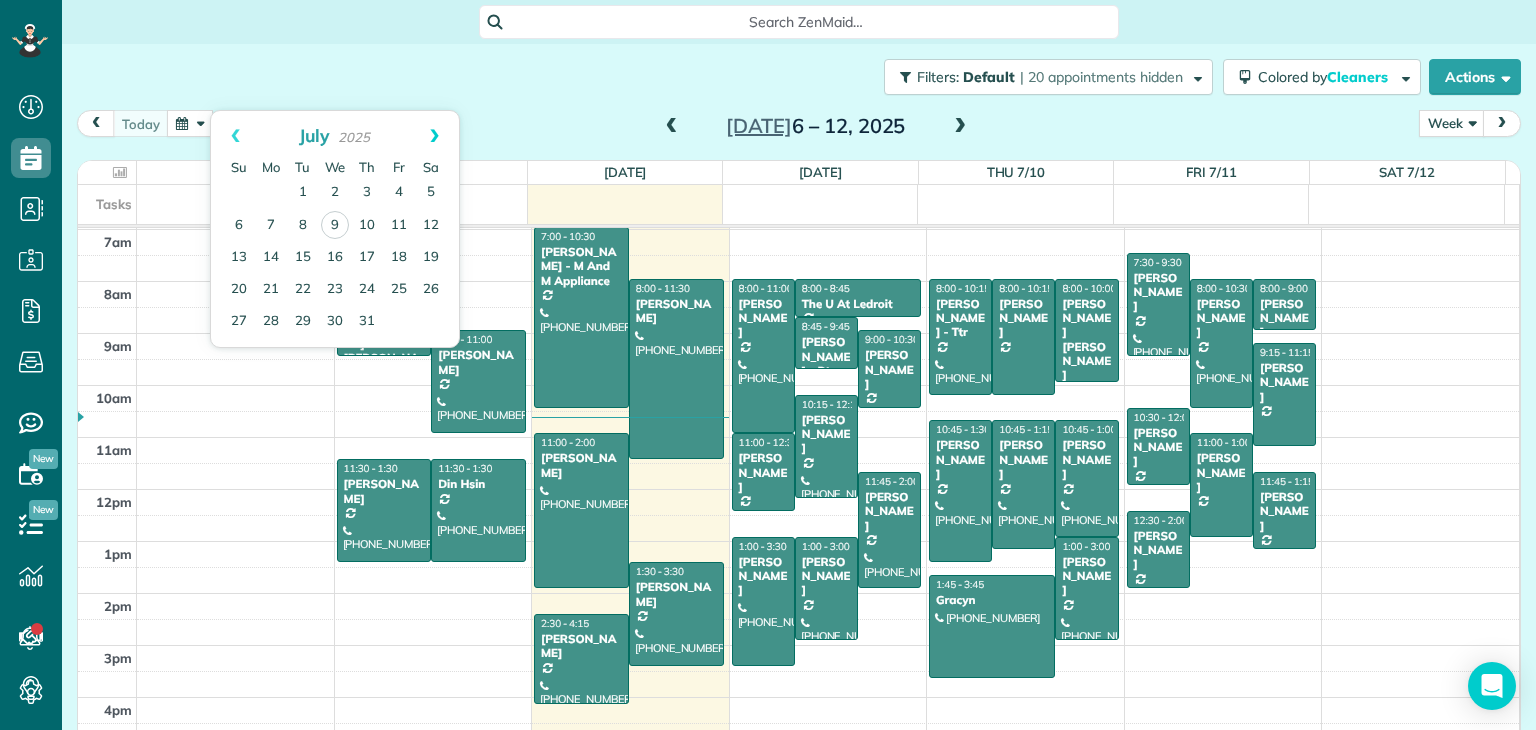 click on "Next" at bounding box center (434, 136) 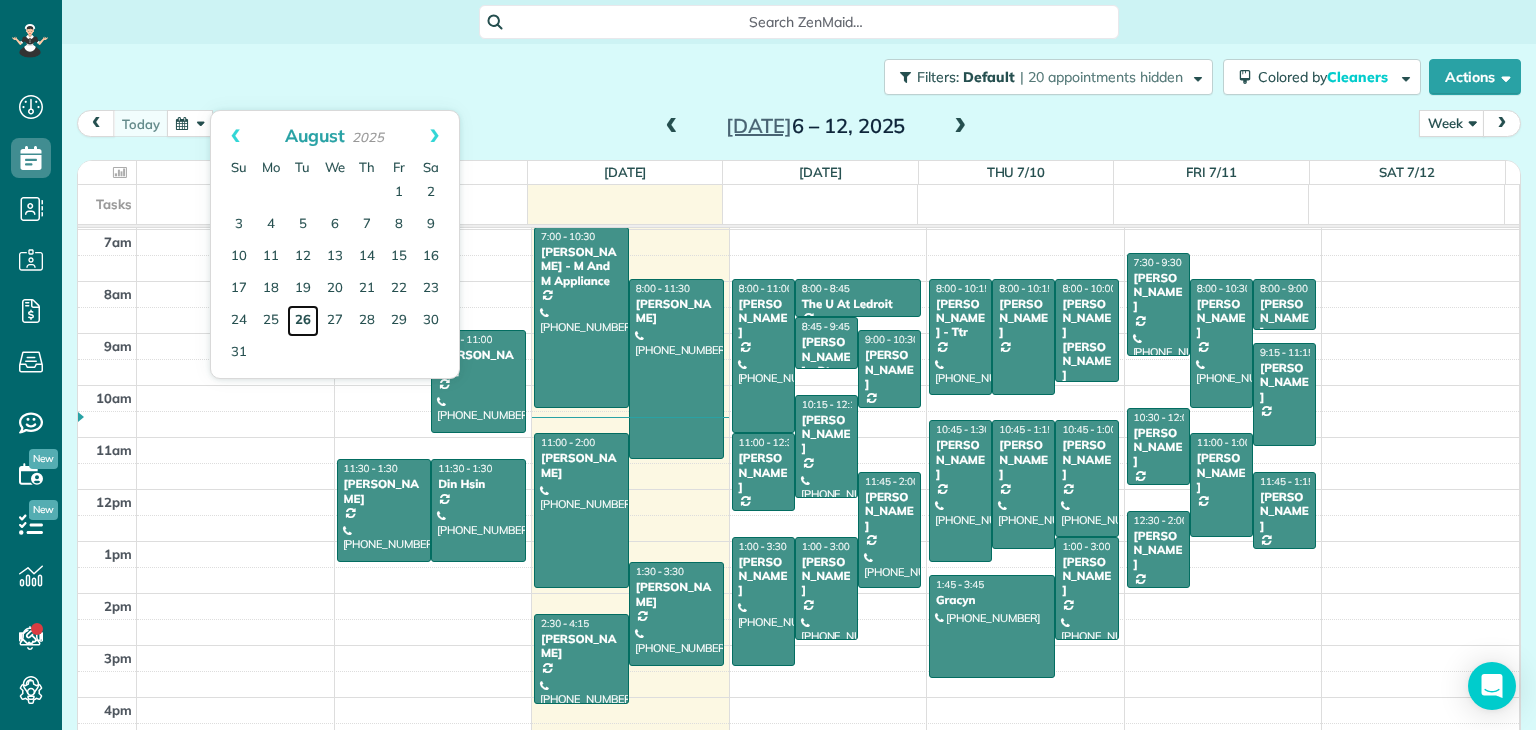 click on "26" at bounding box center [303, 321] 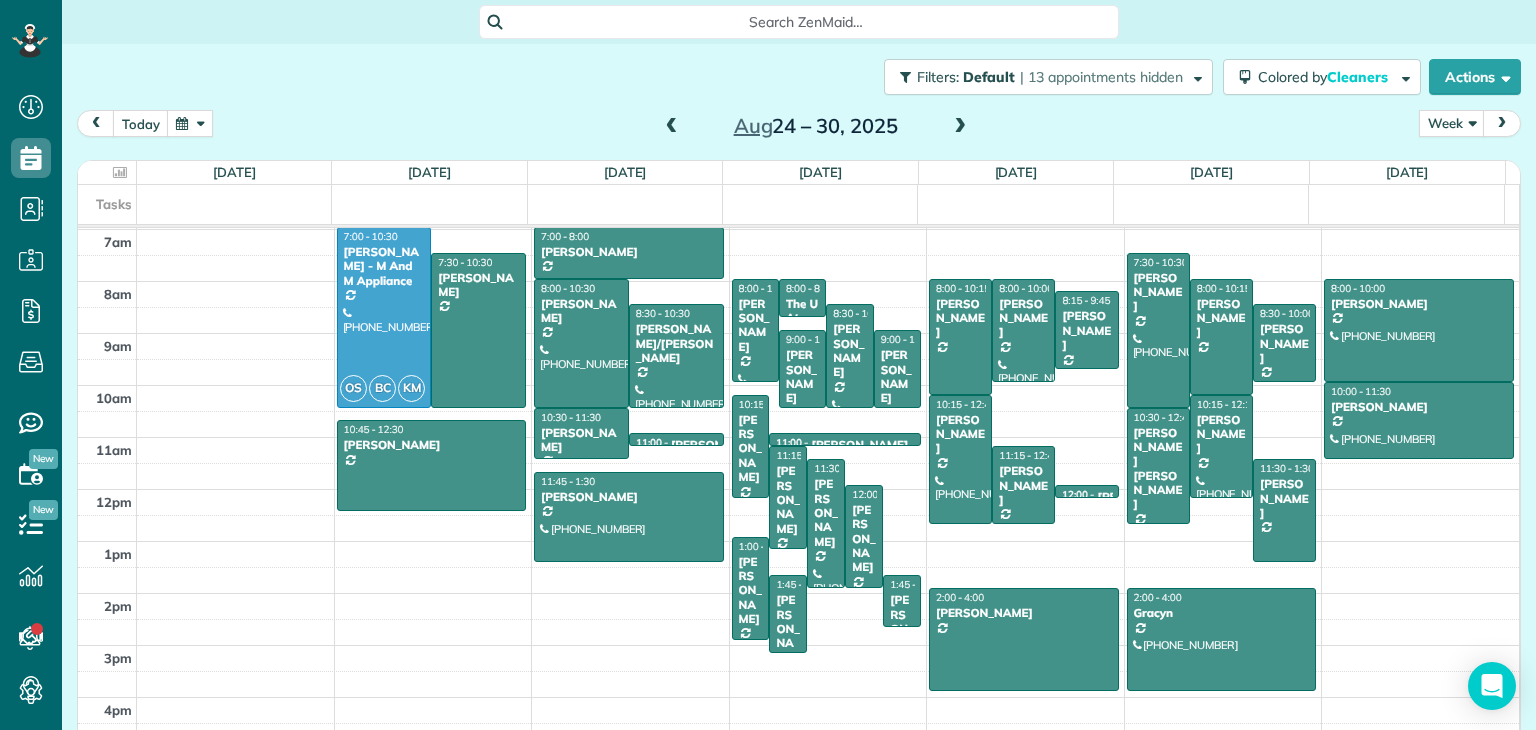 click at bounding box center (672, 127) 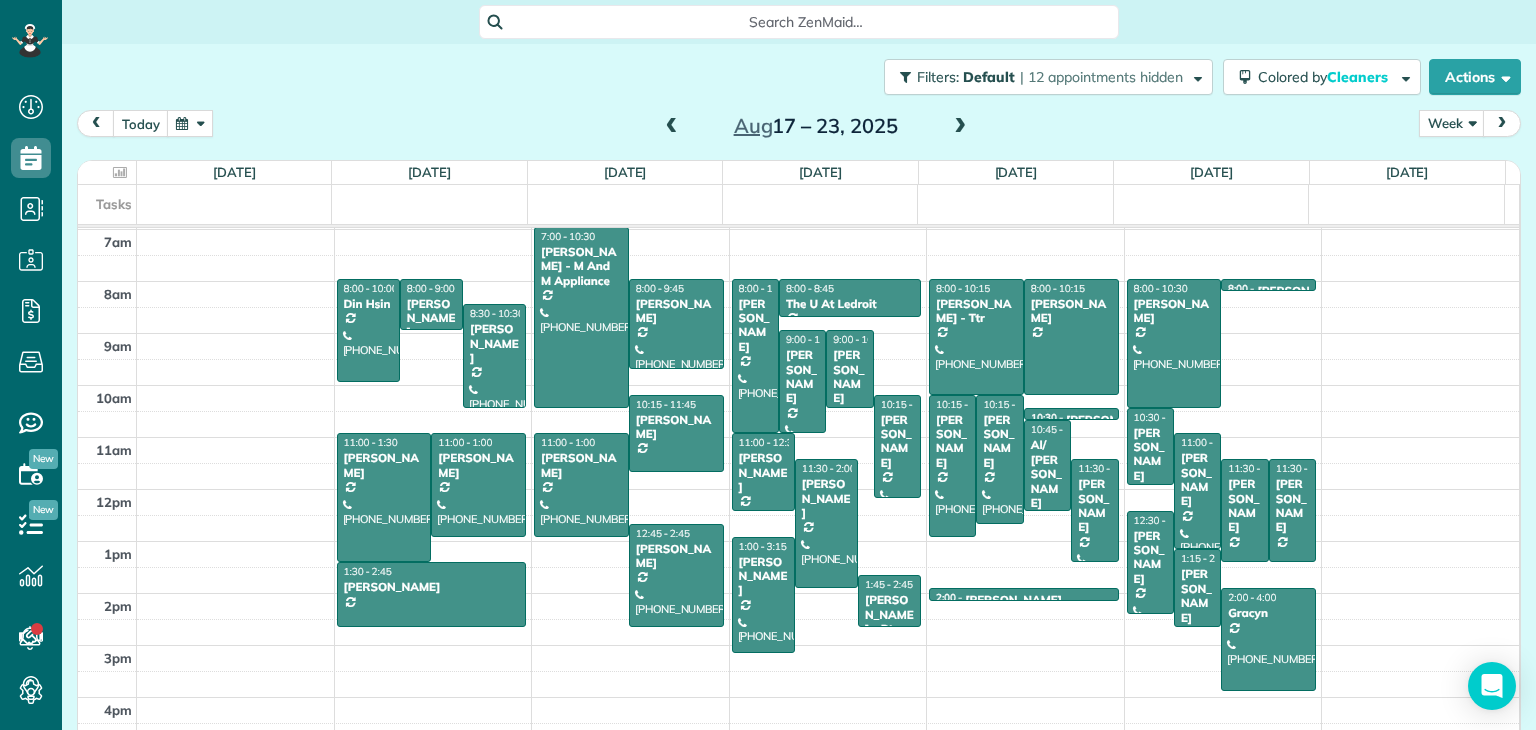 click at bounding box center (672, 127) 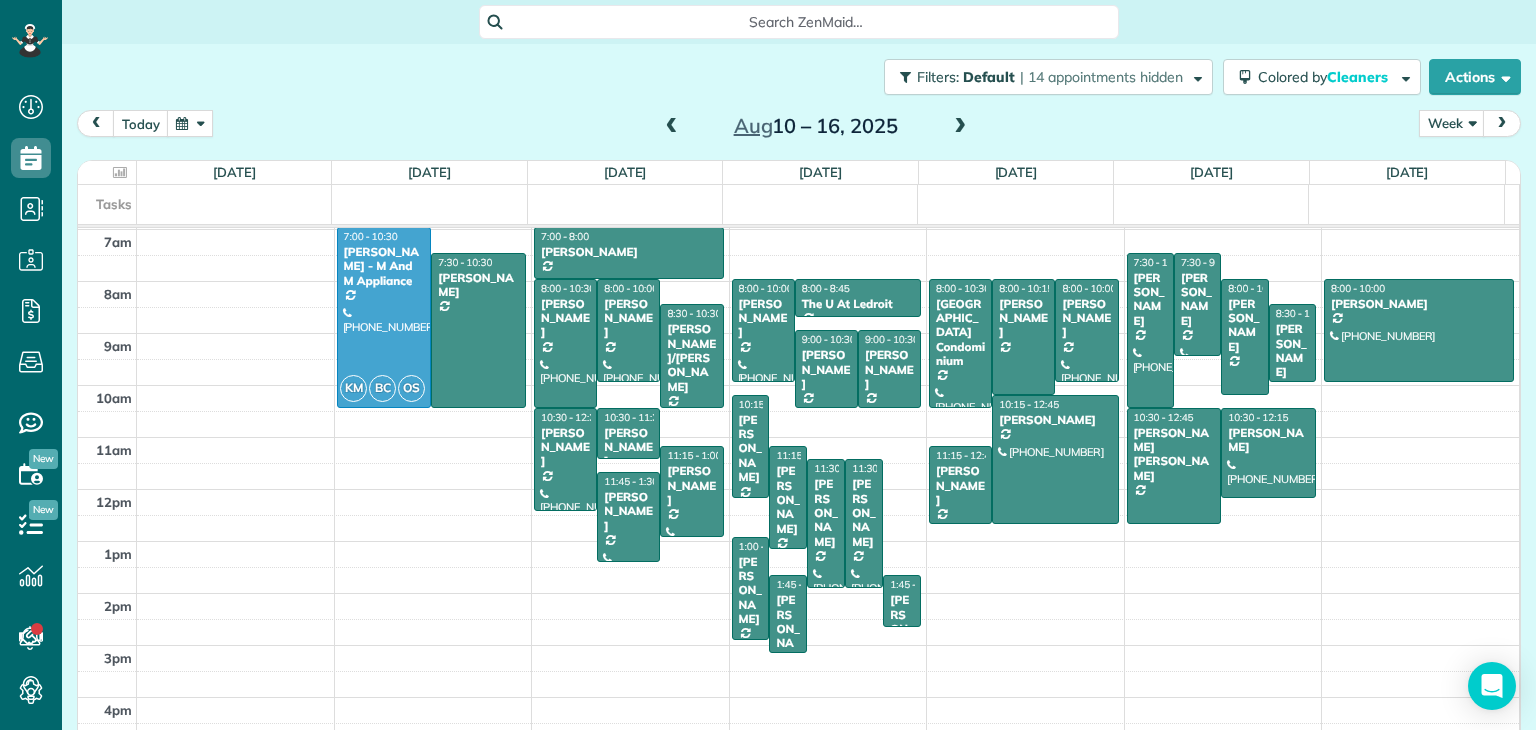 click at bounding box center [672, 127] 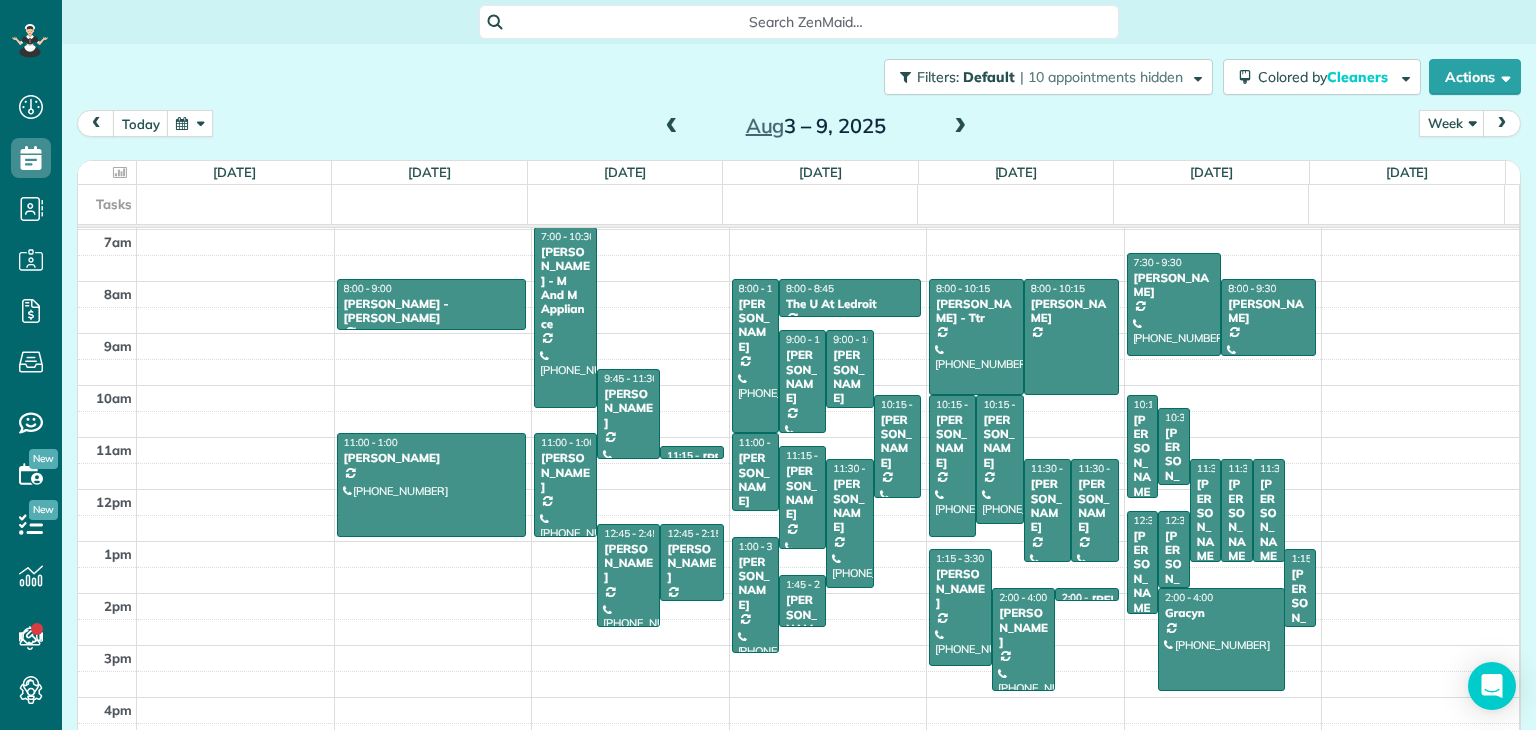 click at bounding box center [672, 127] 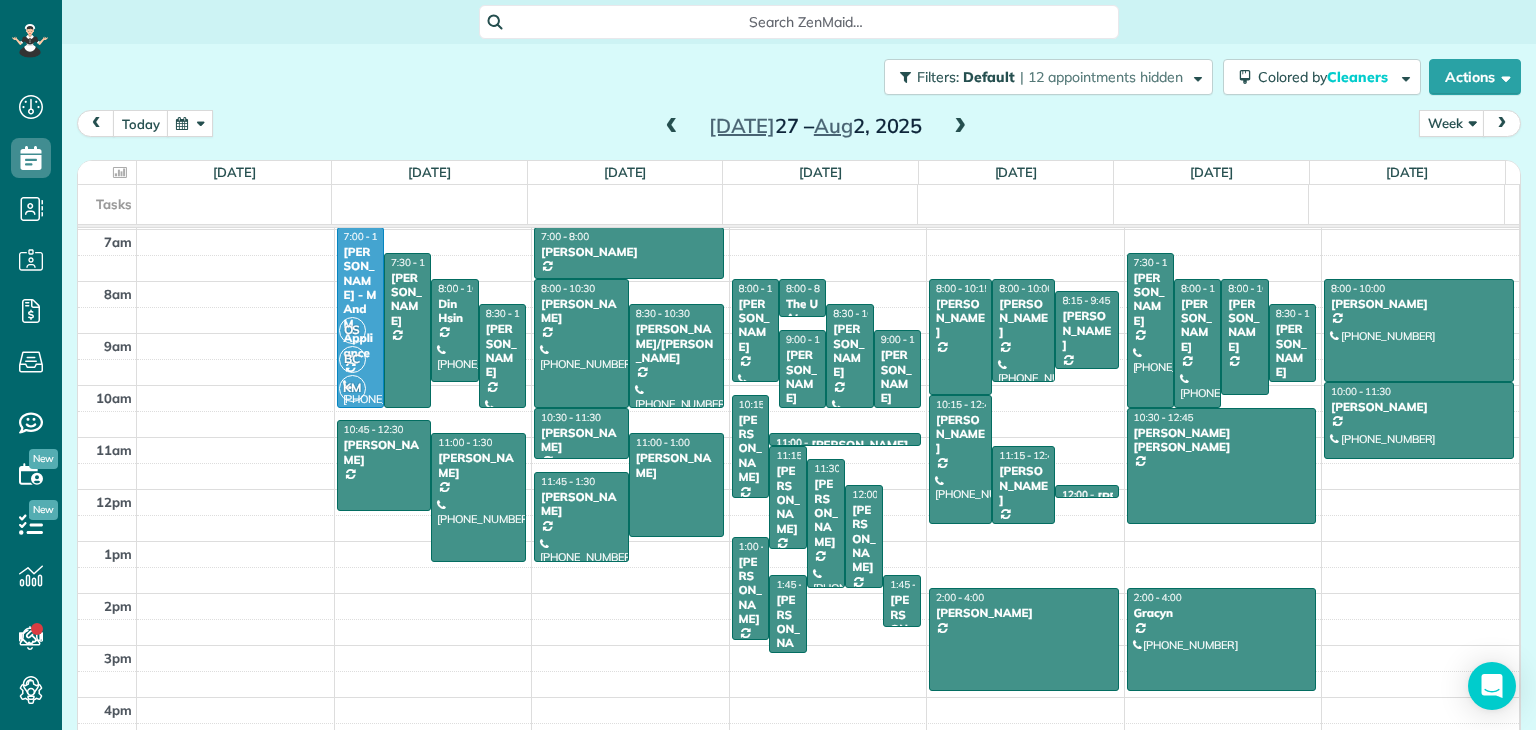 click at bounding box center (960, 127) 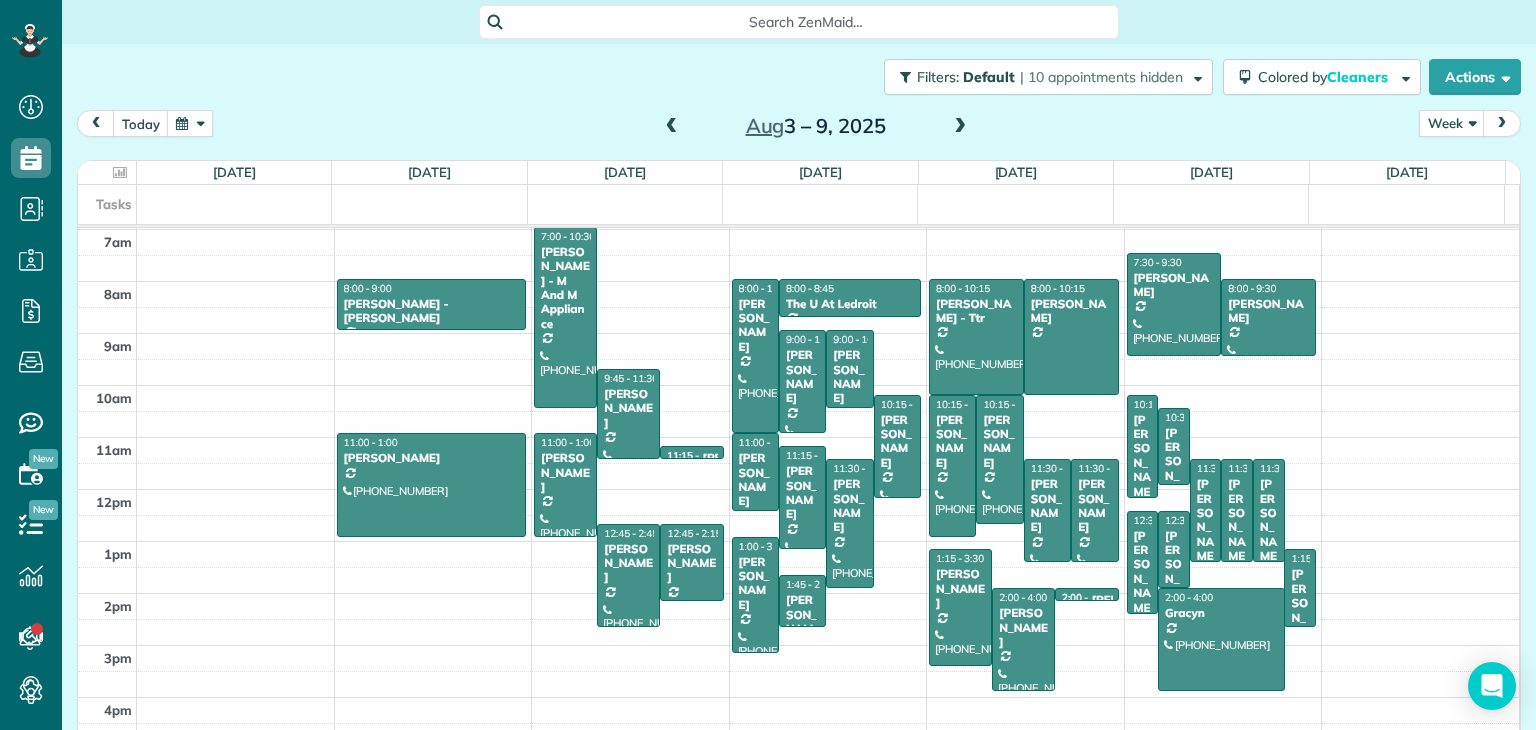 click at bounding box center (960, 127) 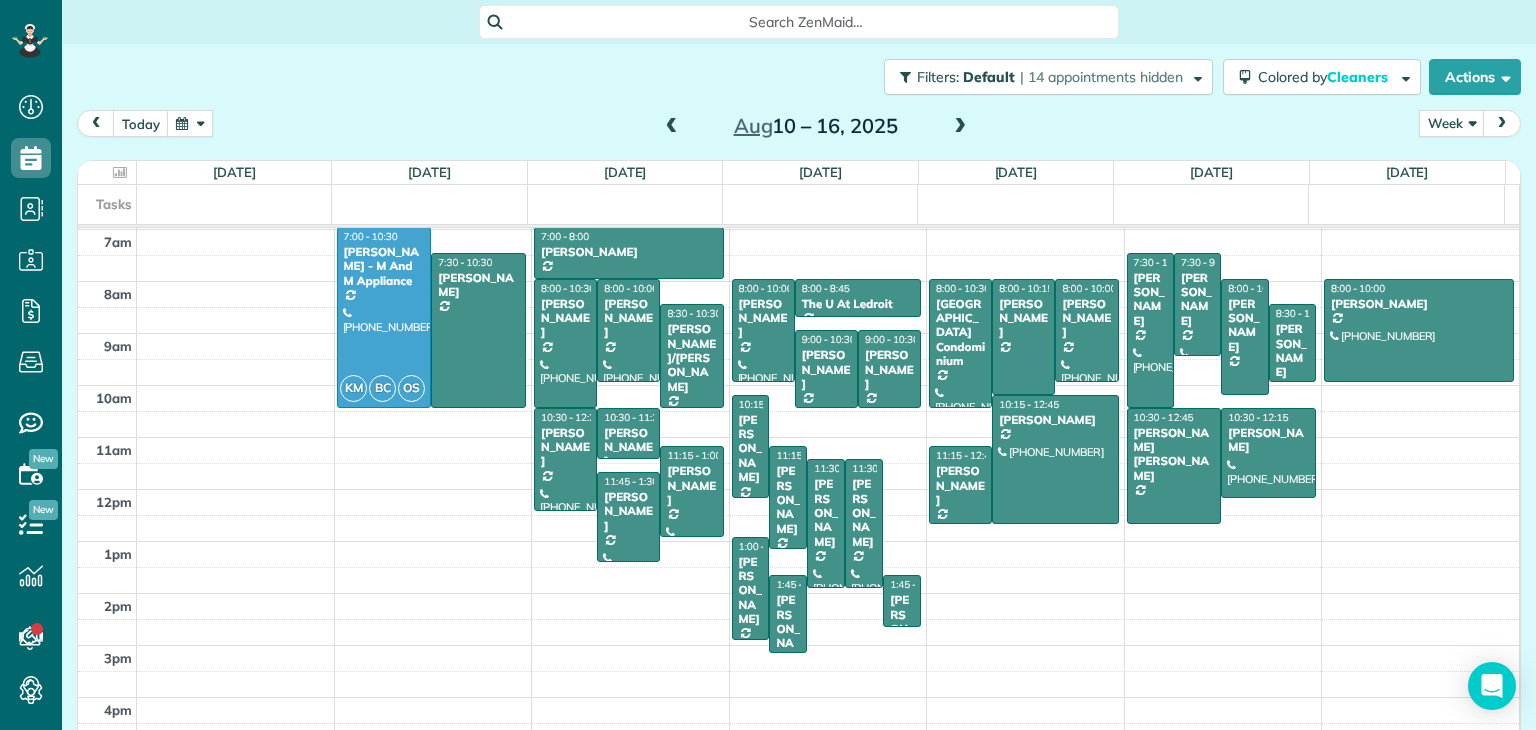 click at bounding box center (960, 127) 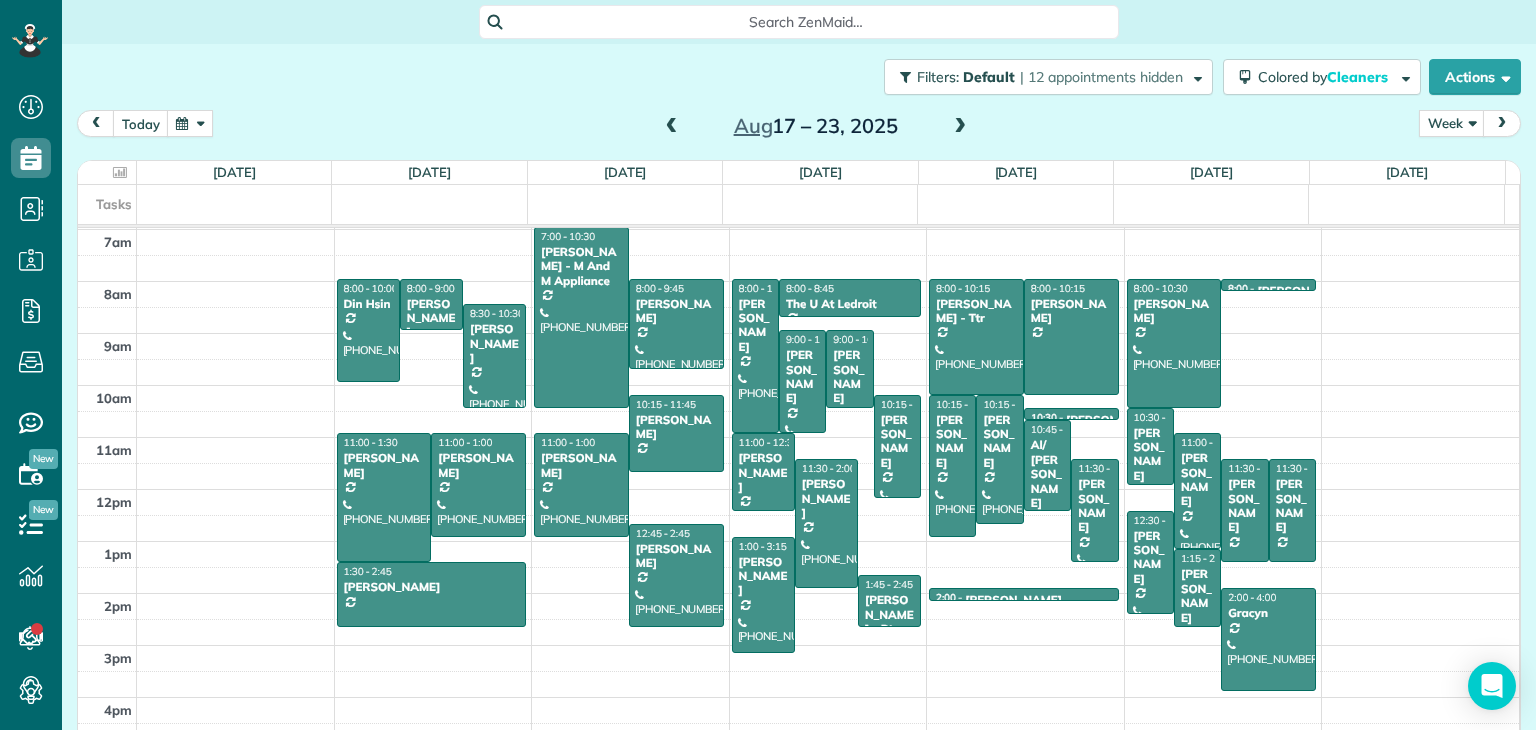 click at bounding box center (960, 127) 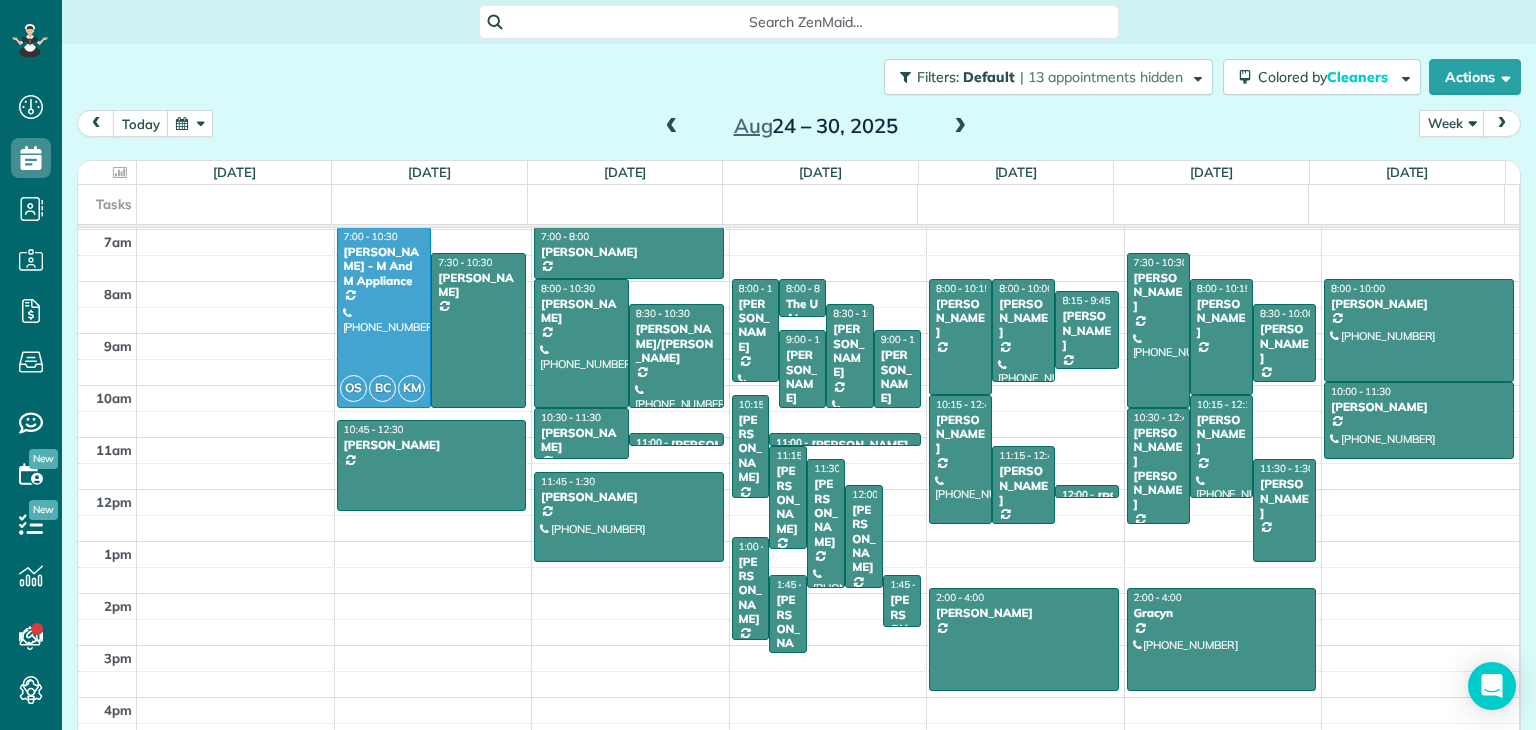 click at bounding box center (960, 127) 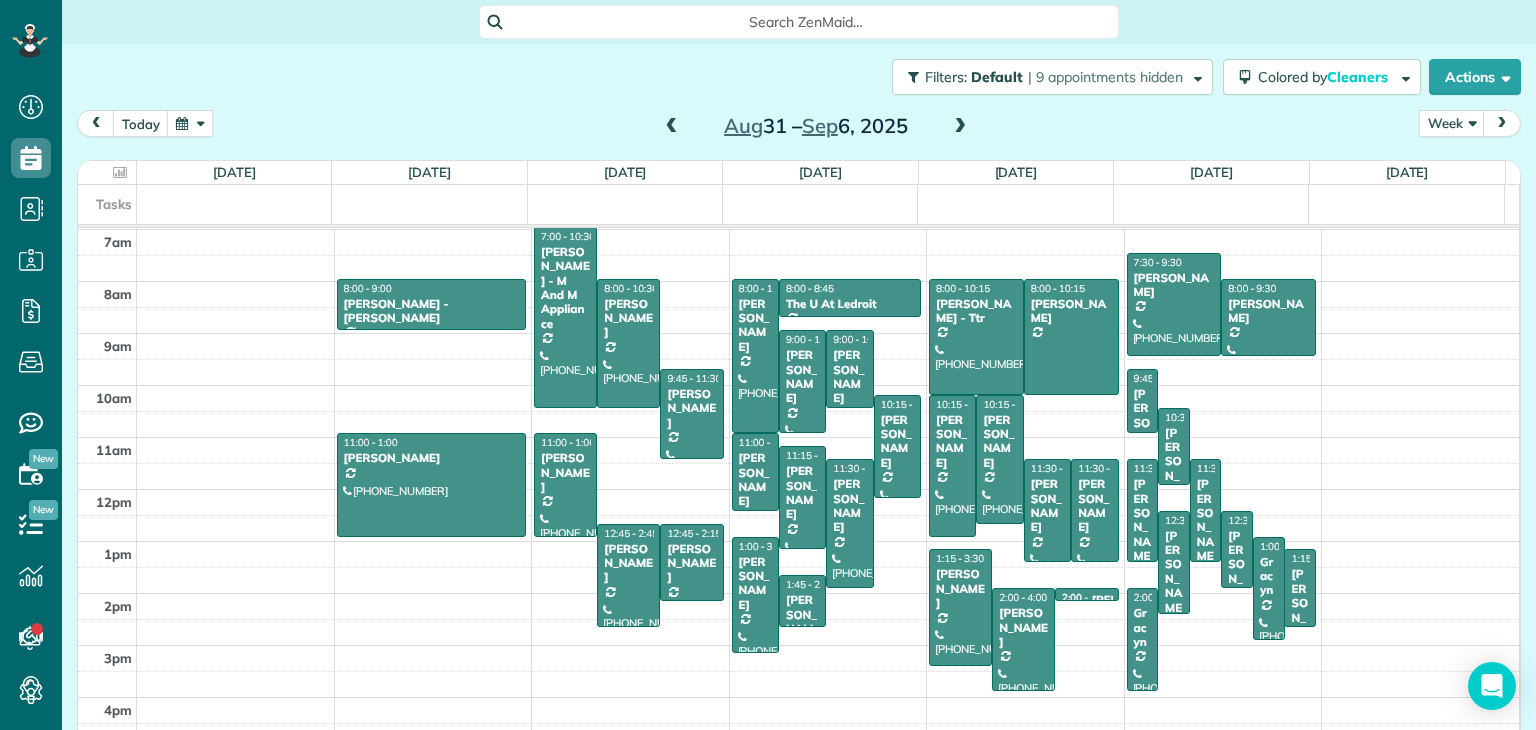 click at bounding box center [190, 123] 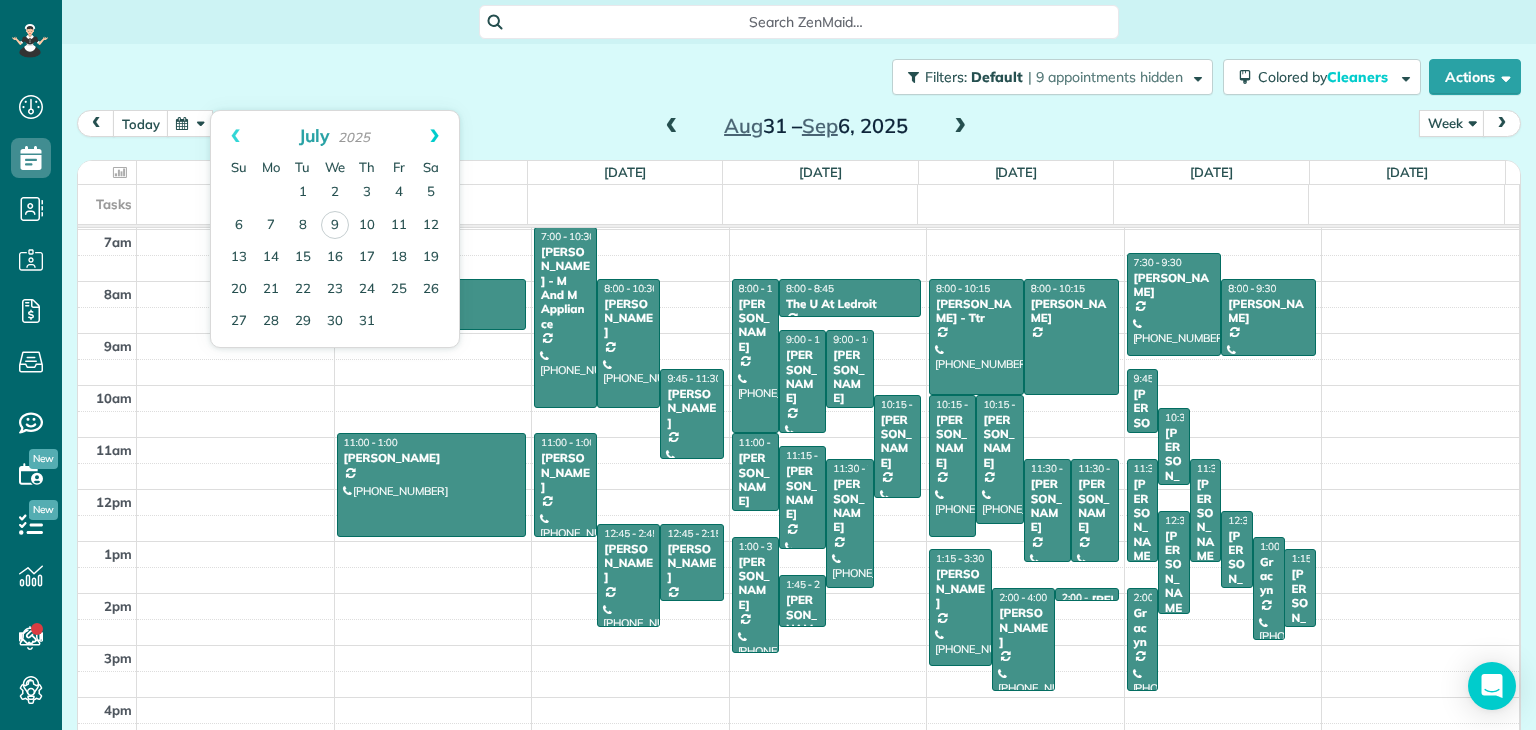 click on "Next" at bounding box center (434, 136) 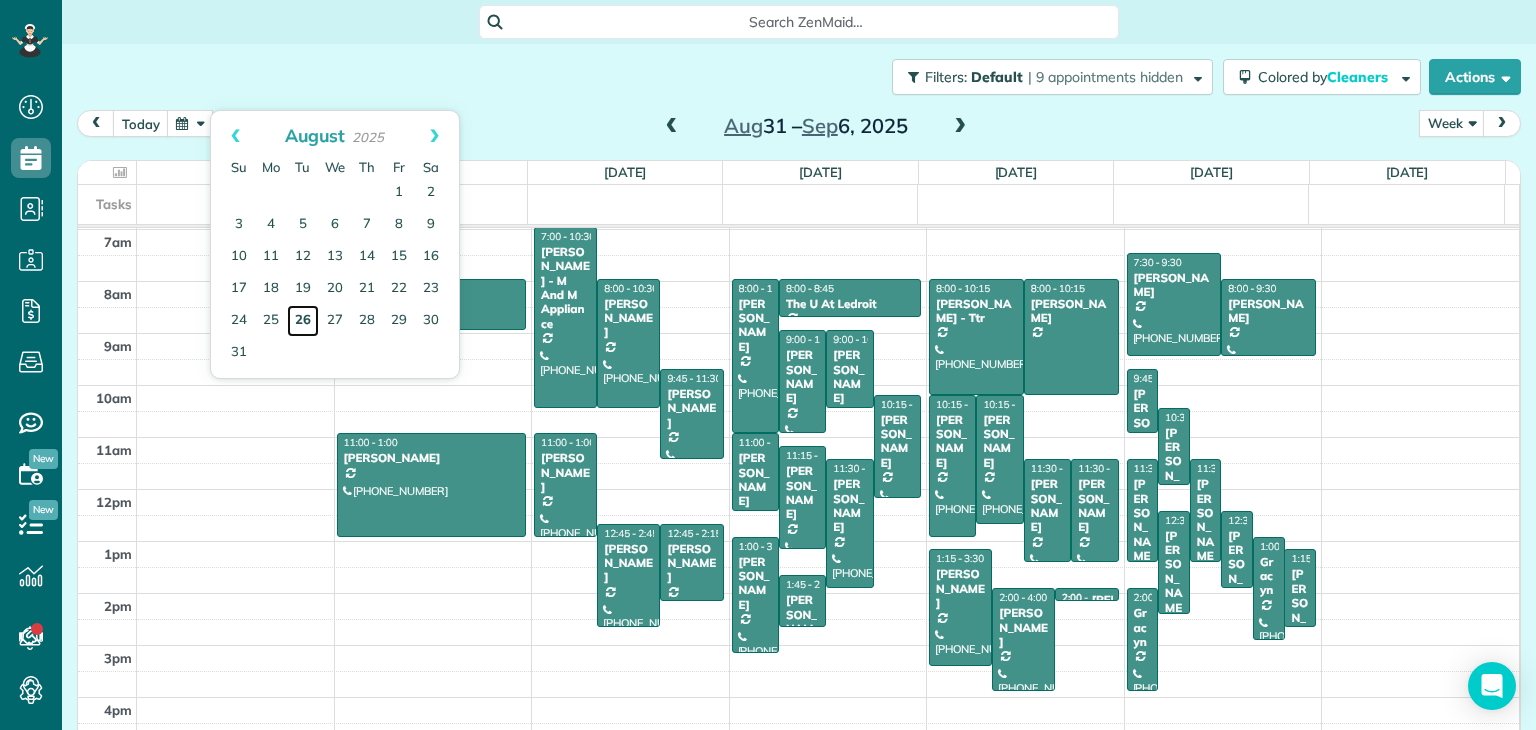 click on "26" at bounding box center (303, 321) 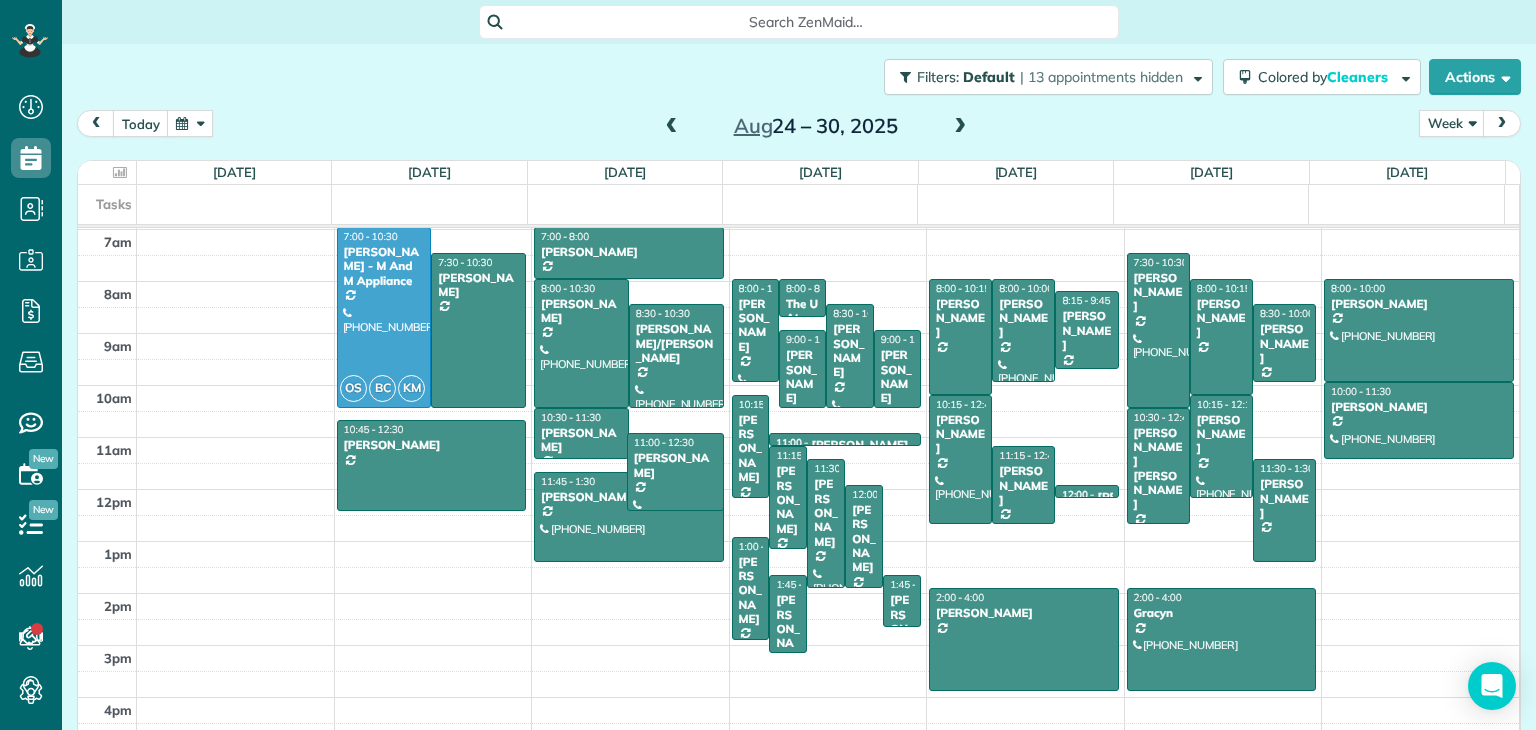 drag, startPoint x: 672, startPoint y: 443, endPoint x: 677, endPoint y: 498, distance: 55.226807 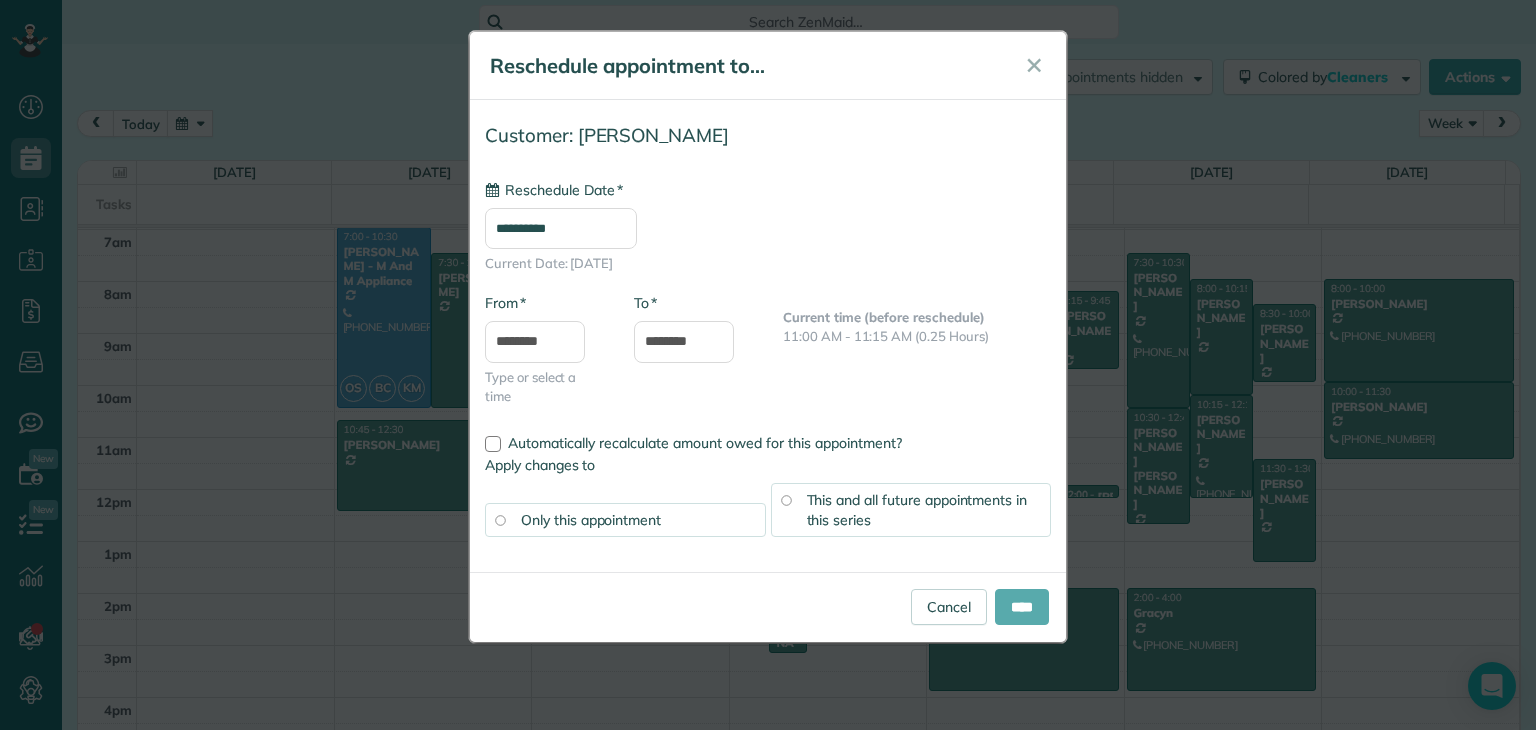 type on "**********" 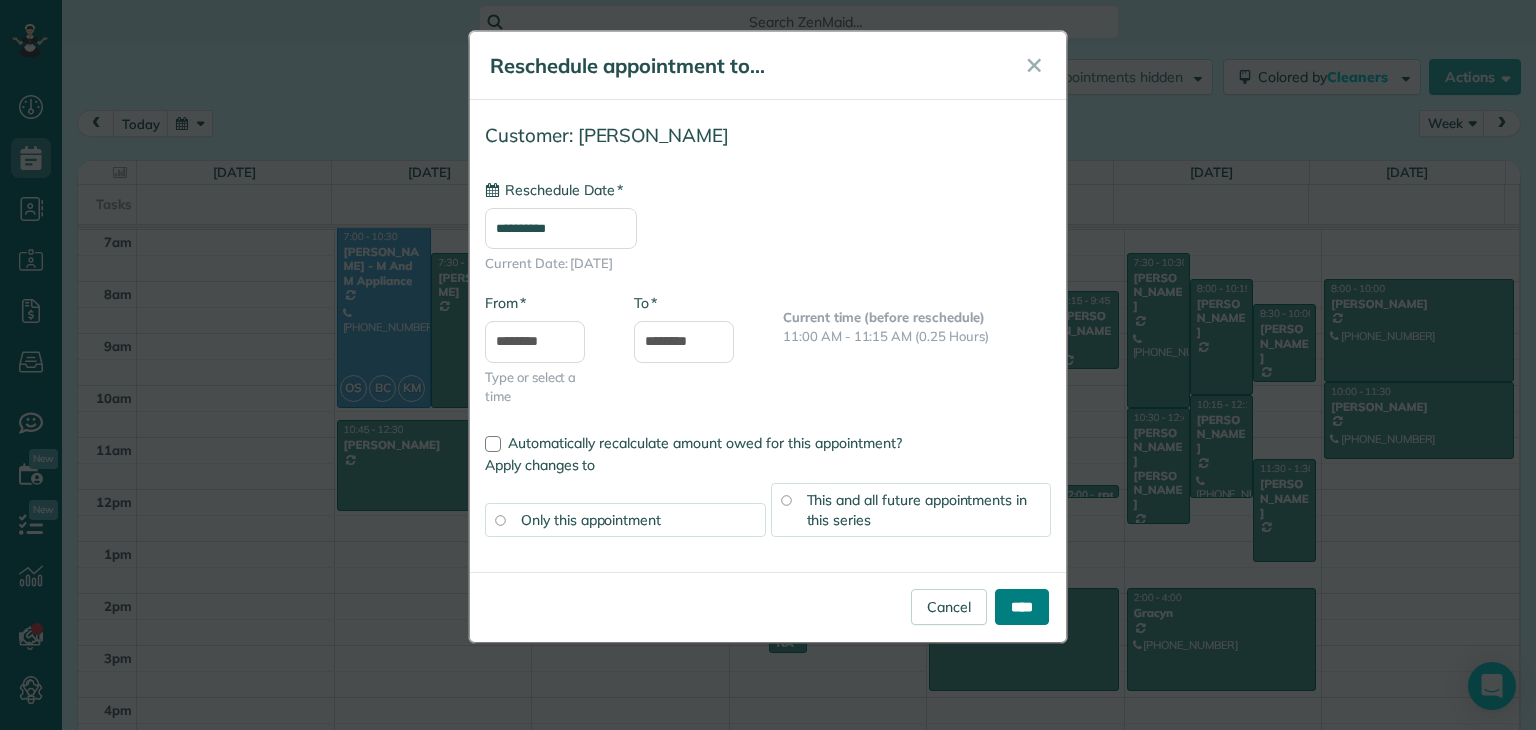 click on "****" at bounding box center (1022, 607) 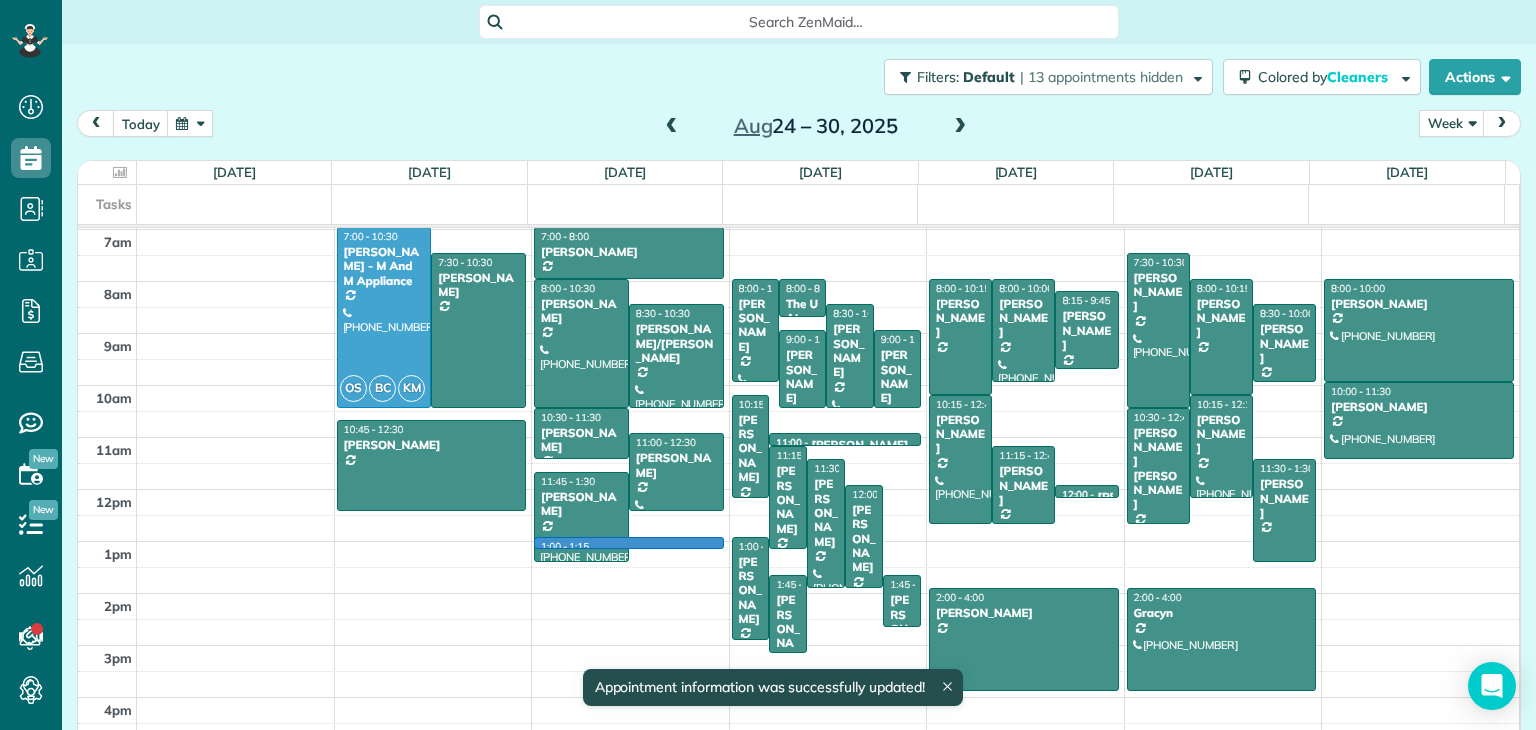 click on "12am 1am 2am 3am 4am 5am 6am 7am 8am 9am 10am 11am 12pm 1pm 2pm 3pm 4pm 5pm OS BC KM 7:00 - 10:30 [PERSON_NAME] - M And M Appliance [PHONE_NUMBER] [STREET_ADDRESS][PERSON_NAME][US_STATE] 7:30 - 10:[GEOGRAPHIC_DATA][PERSON_NAME][STREET_ADDRESS][US_STATE][US_STATE] 10:45 - 12:30 [PERSON_NAME] [STREET_ADDRESS] 1:00 - 1:15 7:00 - 8:00 [PERSON_NAME] [PHONE_NUMBER] [STREET_ADDRESS] 8:00 - 10:30 [PERSON_NAME] [PHONE_NUMBER] [STREET_ADDRESS][PERSON_NAME] 8:30 - 10:30 [PERSON_NAME]/[PERSON_NAME] [PHONE_NUMBER] [STREET_ADDRESS] 10:30 - 11:30 [PERSON_NAME] [PHONE_NUMBER] [STREET_ADDRESS][PERSON_NAME][US_STATE] 11:00 - 12:30 [PERSON_NAME] [PHONE_NUMBER] [STREET_ADDRESS] 11:45 - 1:30 [PERSON_NAME] [PHONE_NUMBER] [STREET_ADDRESS][US_STATE] 8:00 - 10:00 [PERSON_NAME] [PHONE_NUMBER] [STREET_ADDRESS][US_STATE] 8:00 - 8:45 [GEOGRAPHIC_DATA] [PHONE_NUMBER] [STREET_ADDRESS] 8:30 - 10:30" at bounding box center (798, 333) 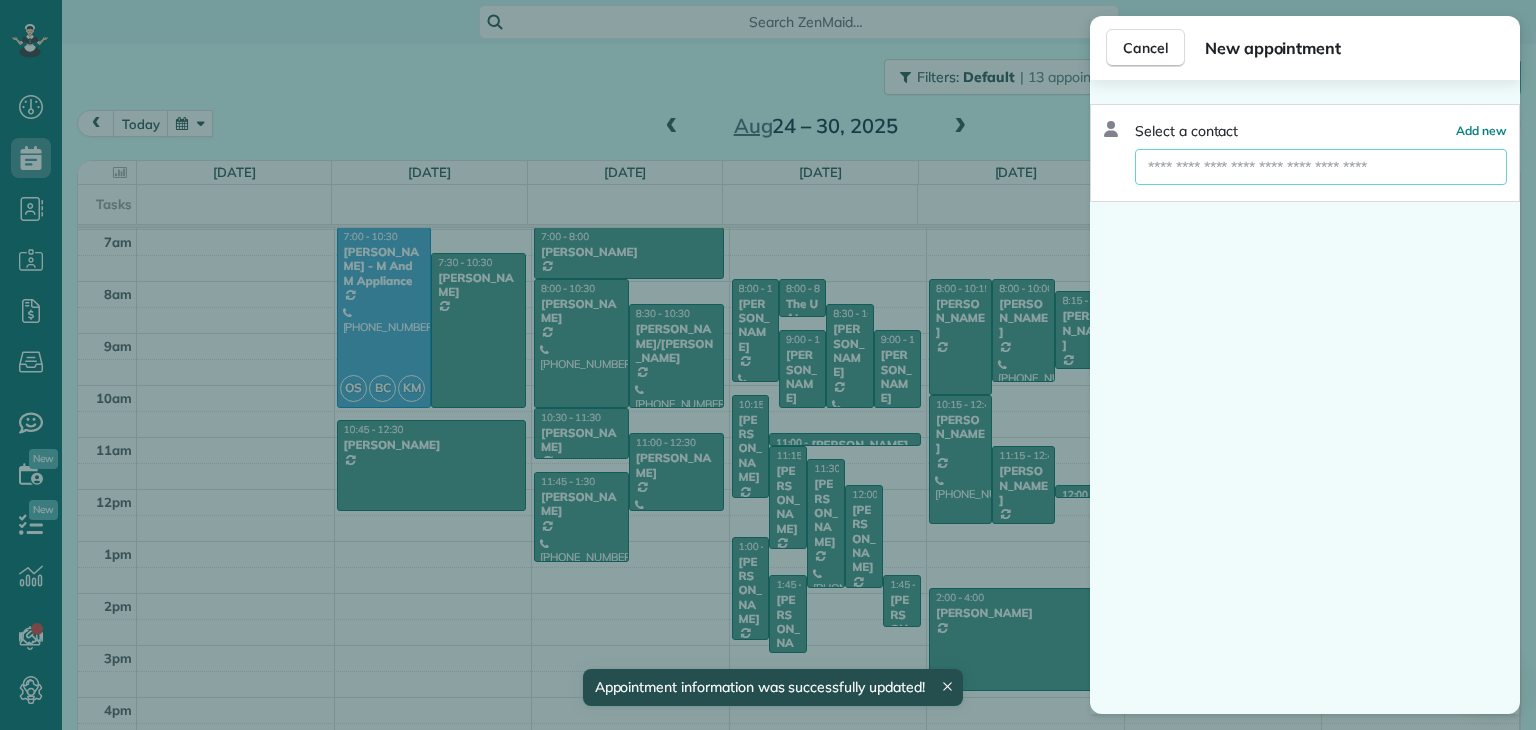 drag, startPoint x: 1135, startPoint y: 172, endPoint x: 1148, endPoint y: 172, distance: 13 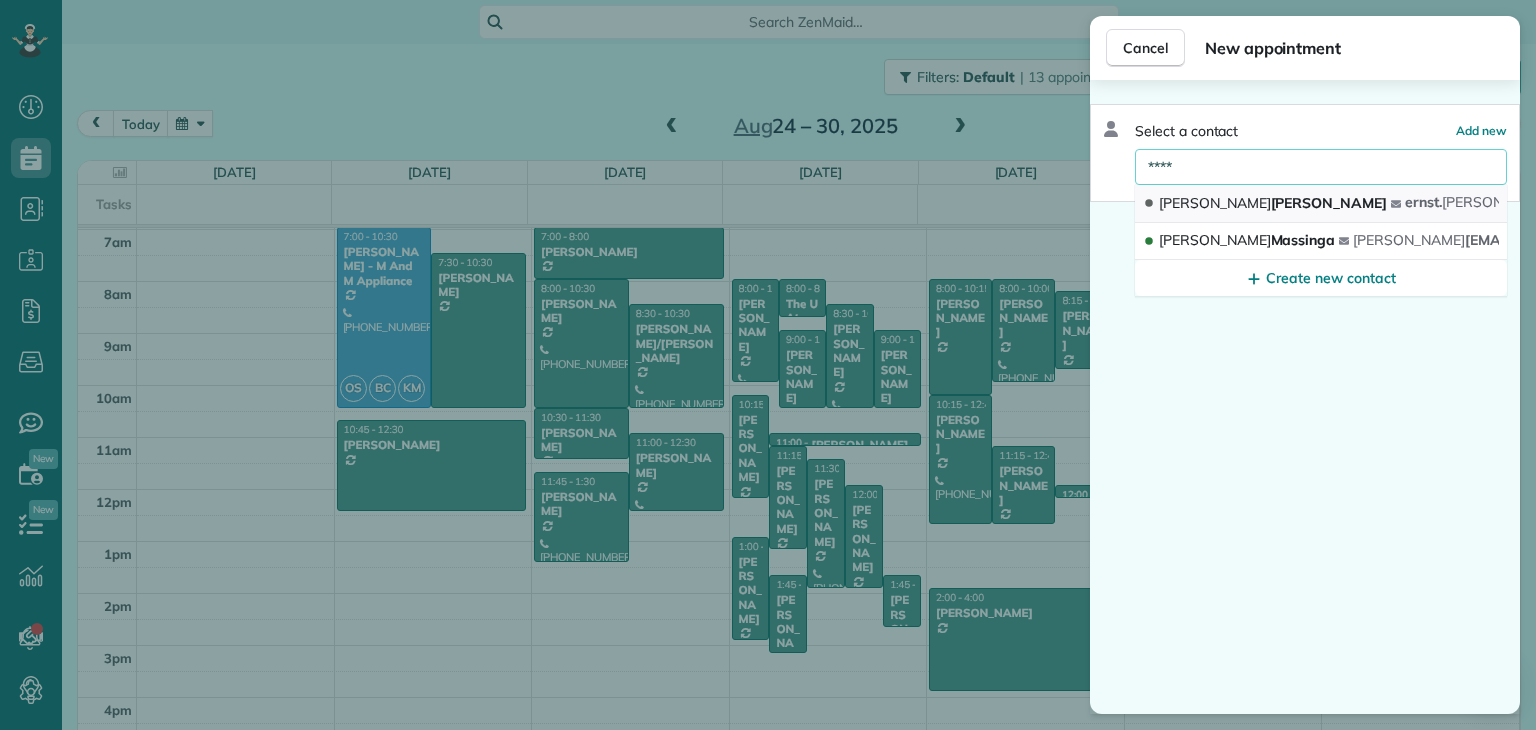 type on "****" 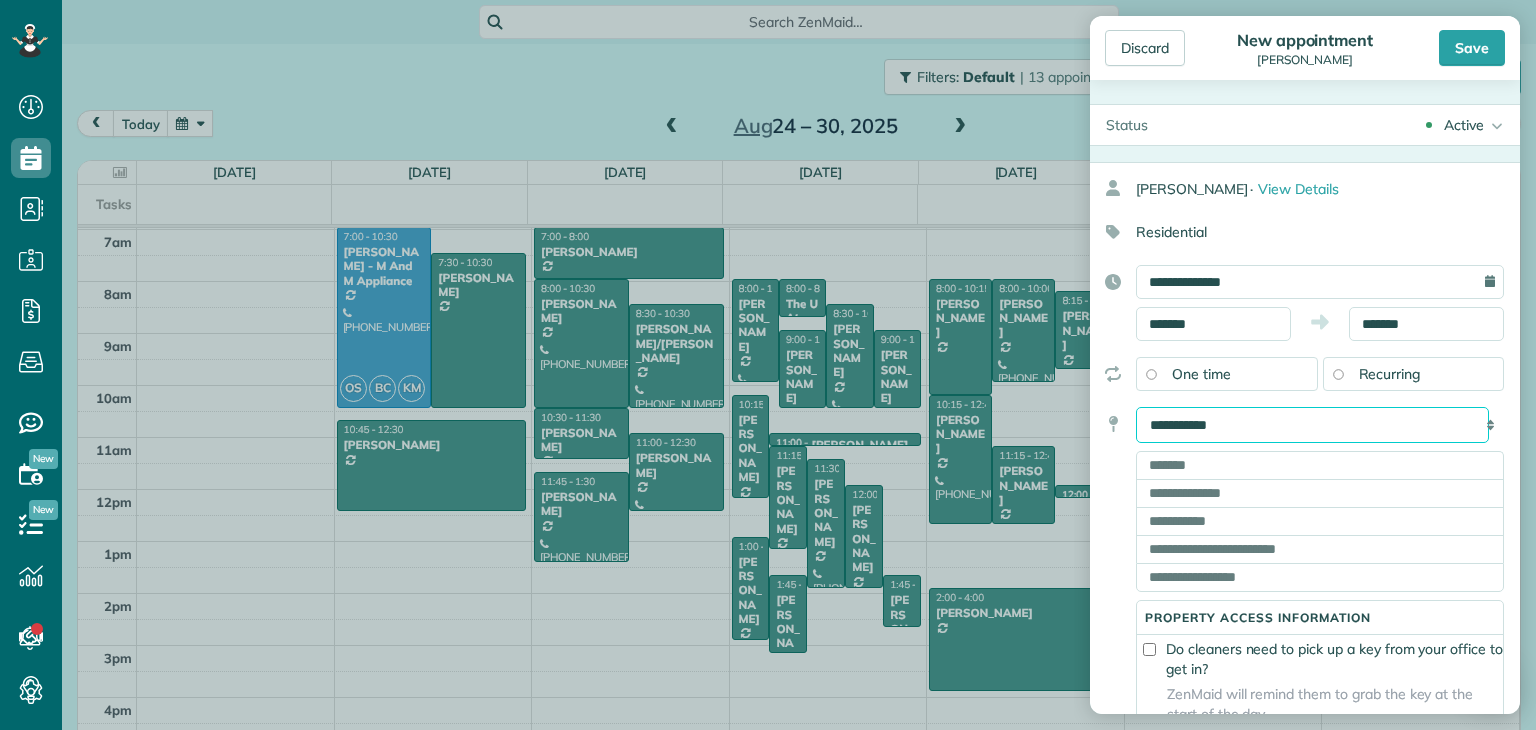 click on "**********" at bounding box center (1312, 425) 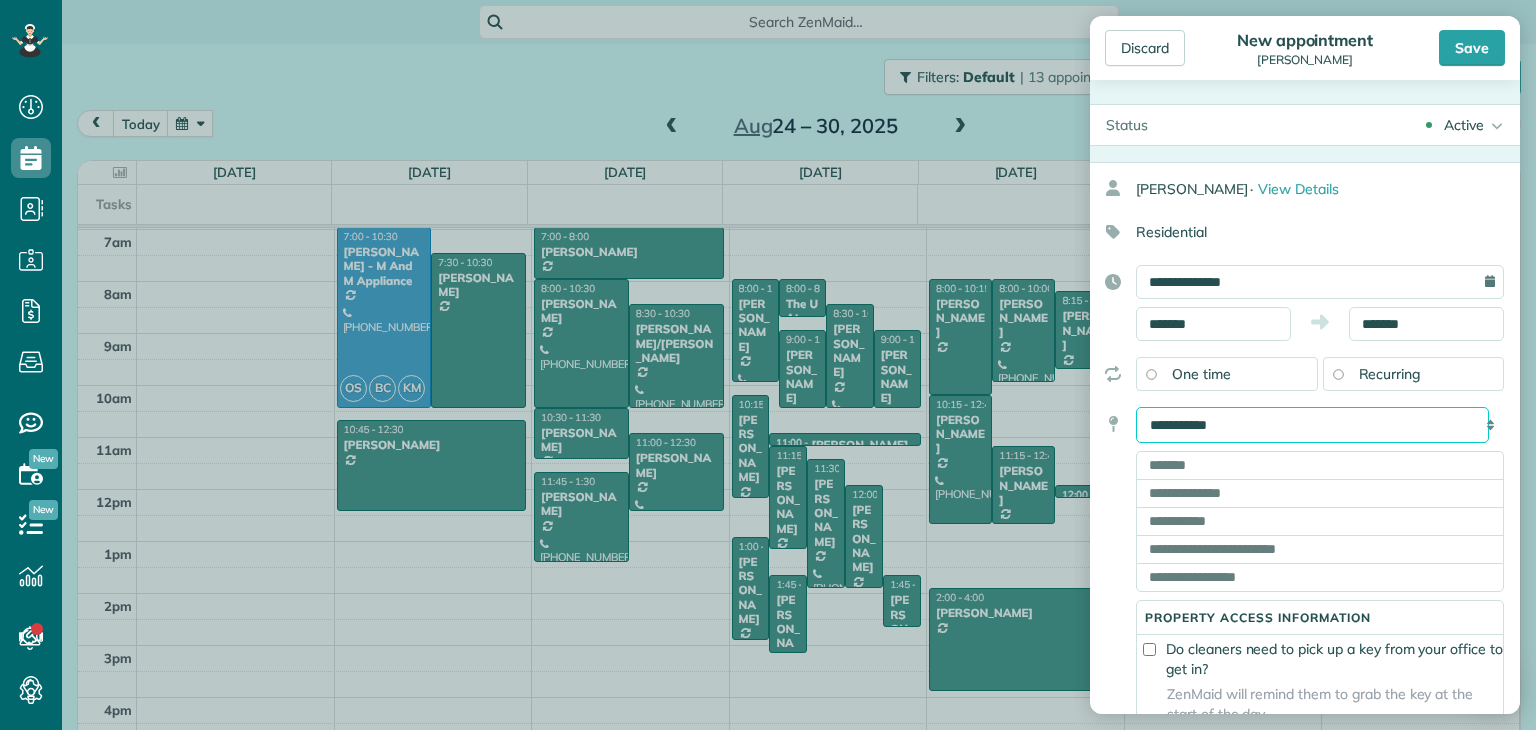 select on "*******" 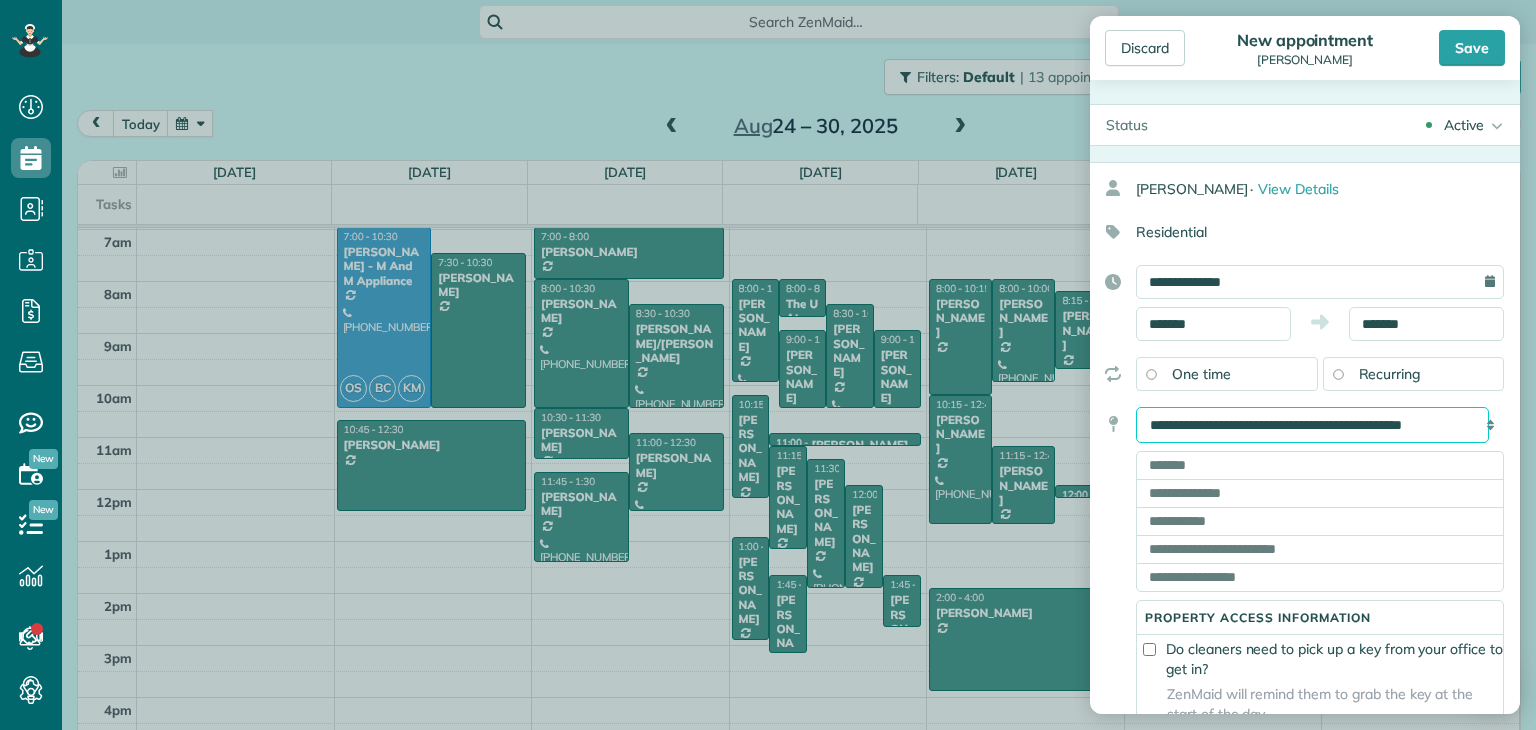 click on "**********" at bounding box center [1312, 425] 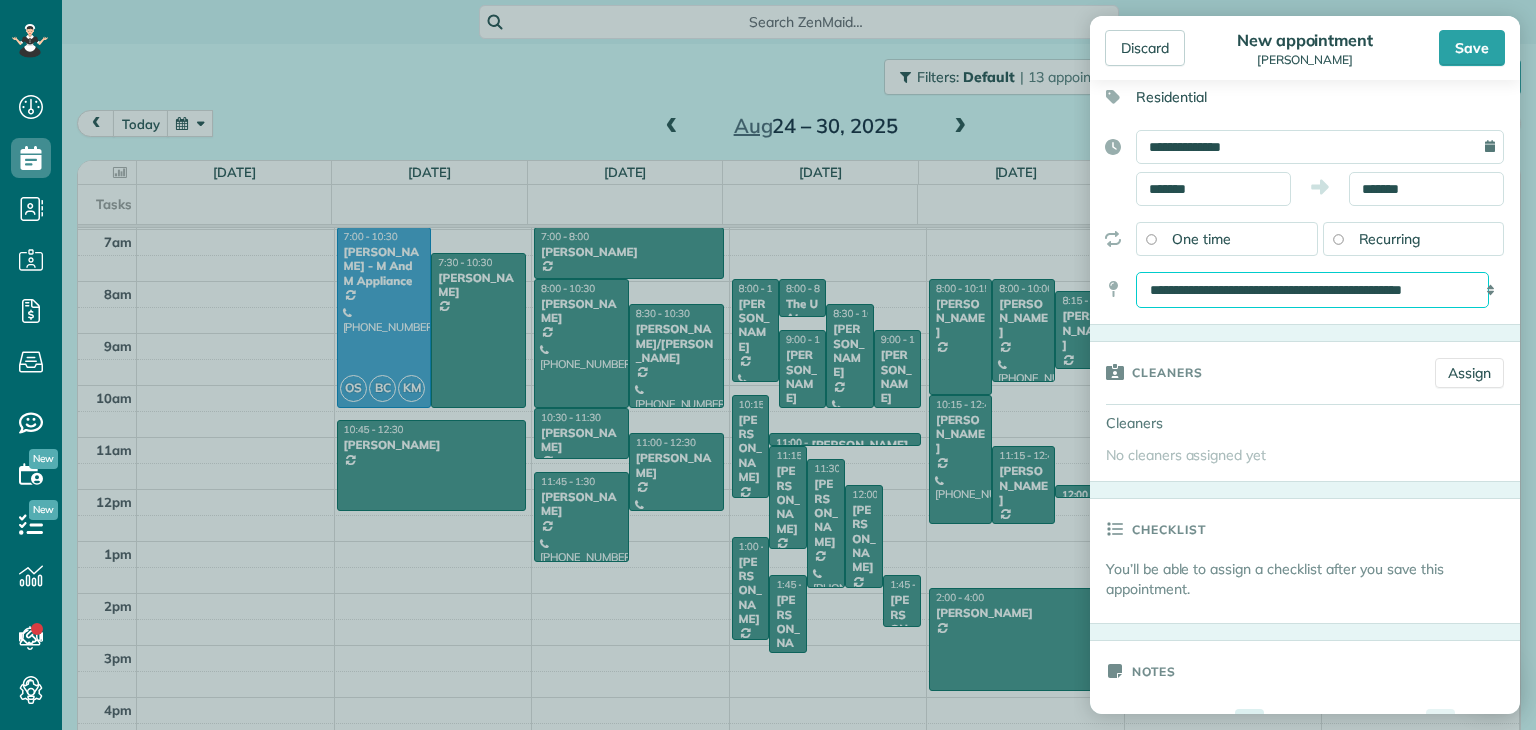 scroll, scrollTop: 300, scrollLeft: 0, axis: vertical 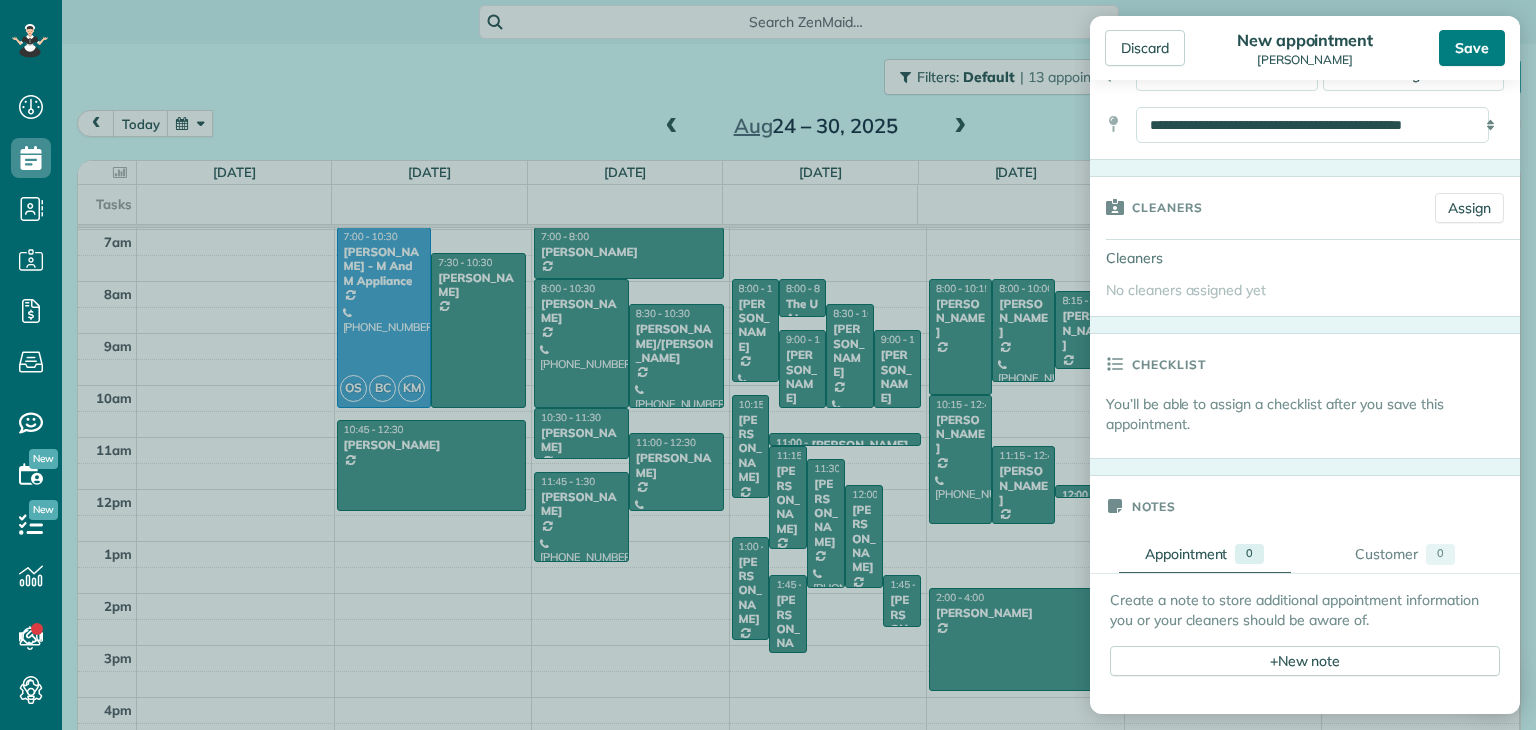 click on "Save" at bounding box center [1472, 48] 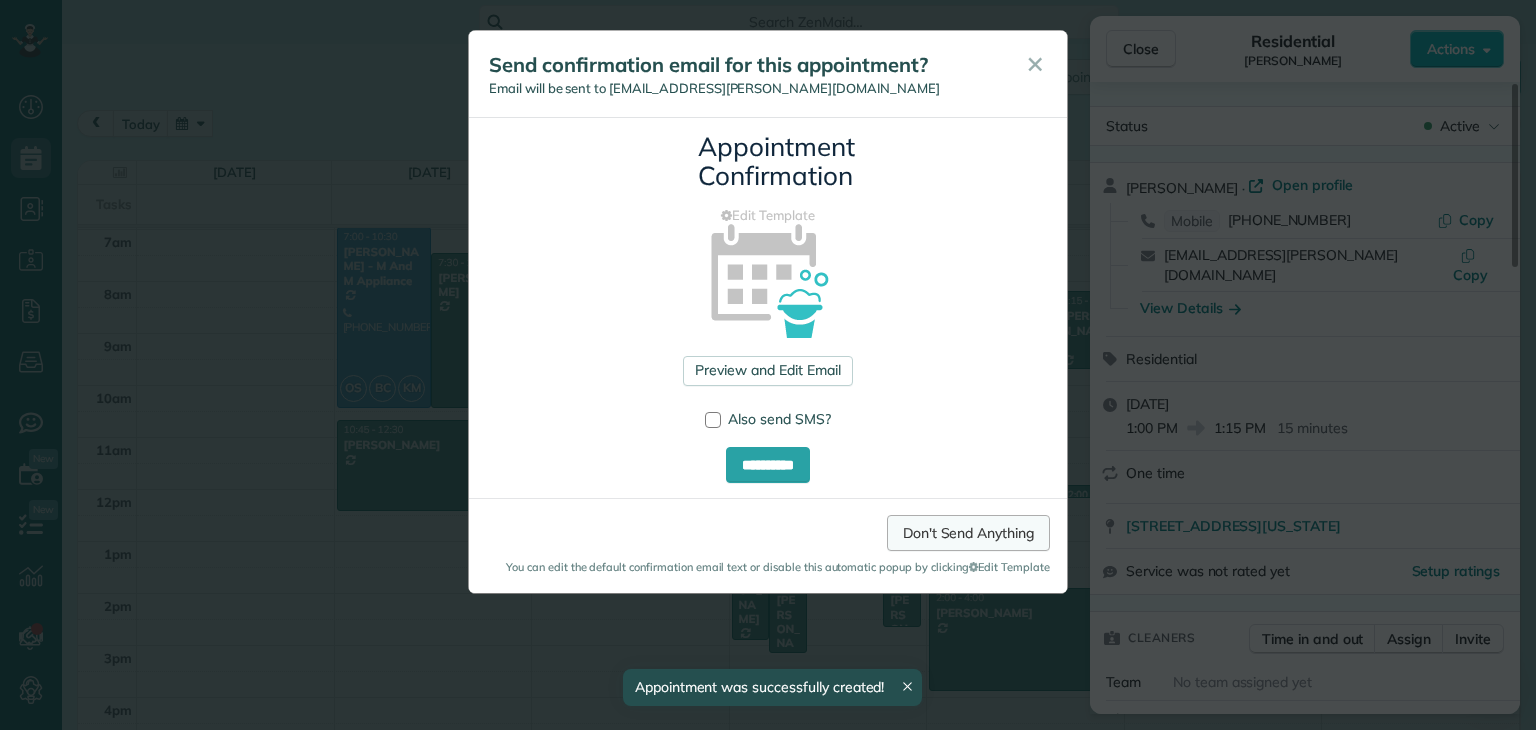 click on "Don't Send Anything" at bounding box center (968, 533) 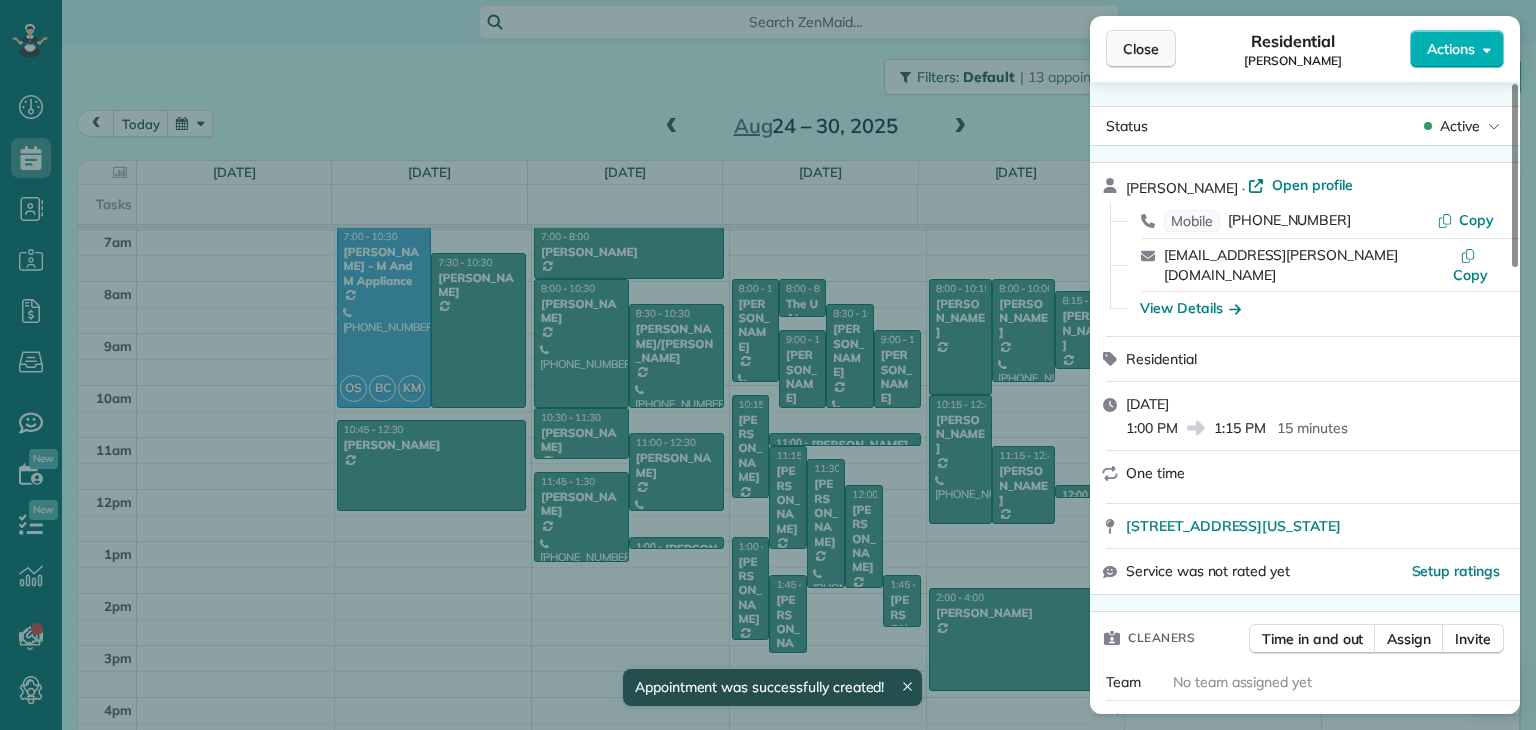 drag, startPoint x: 1127, startPoint y: 62, endPoint x: 1130, endPoint y: 49, distance: 13.341664 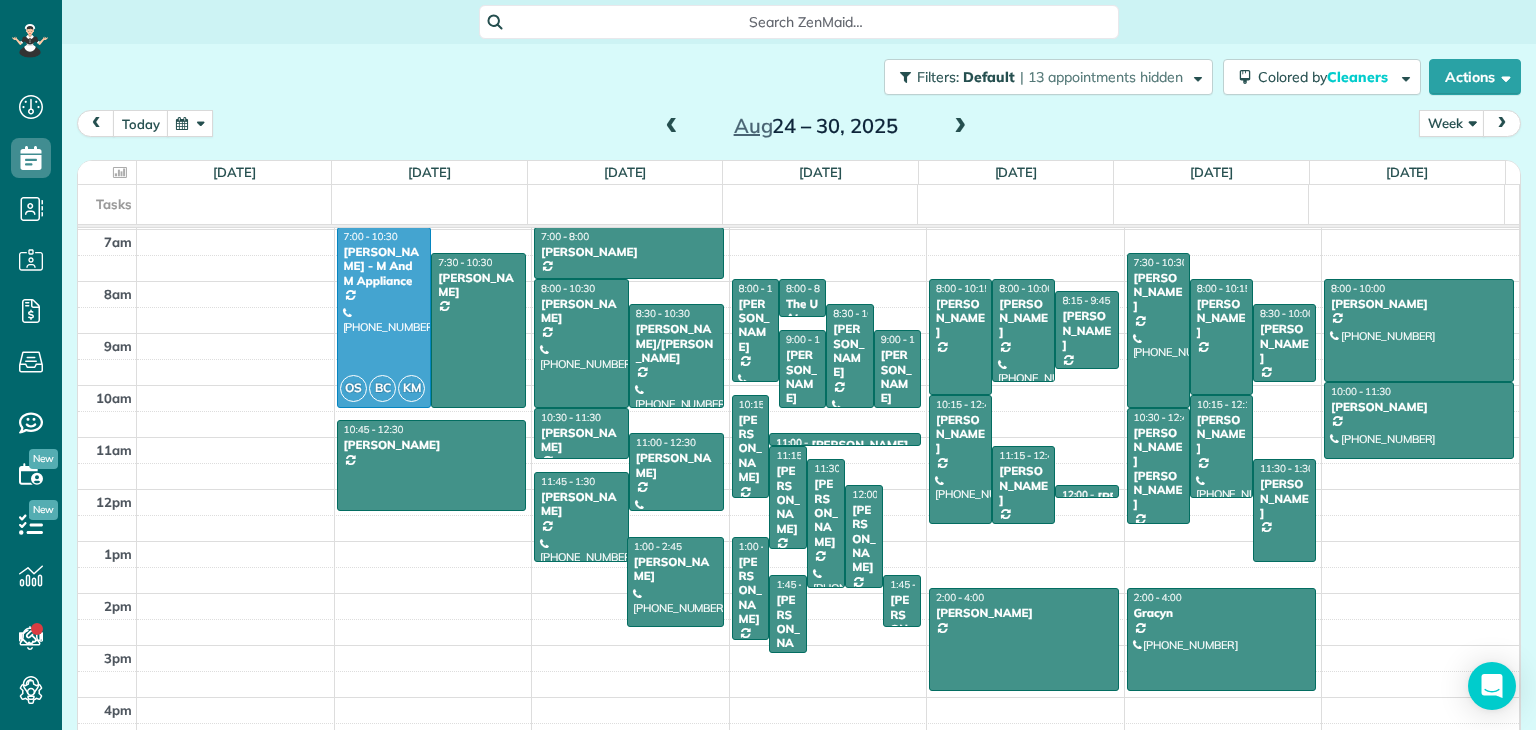 drag, startPoint x: 670, startPoint y: 544, endPoint x: 681, endPoint y: 622, distance: 78.77182 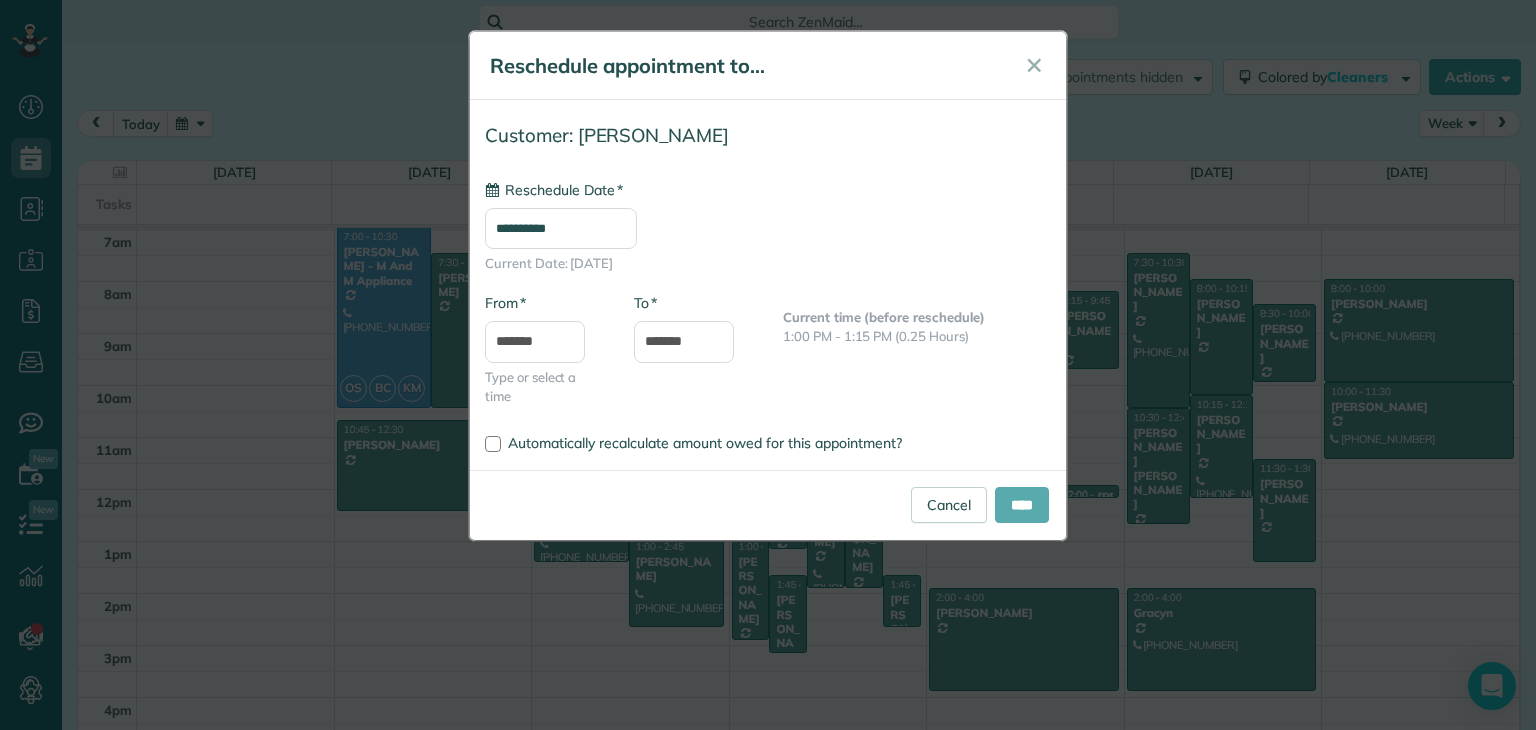 type on "**********" 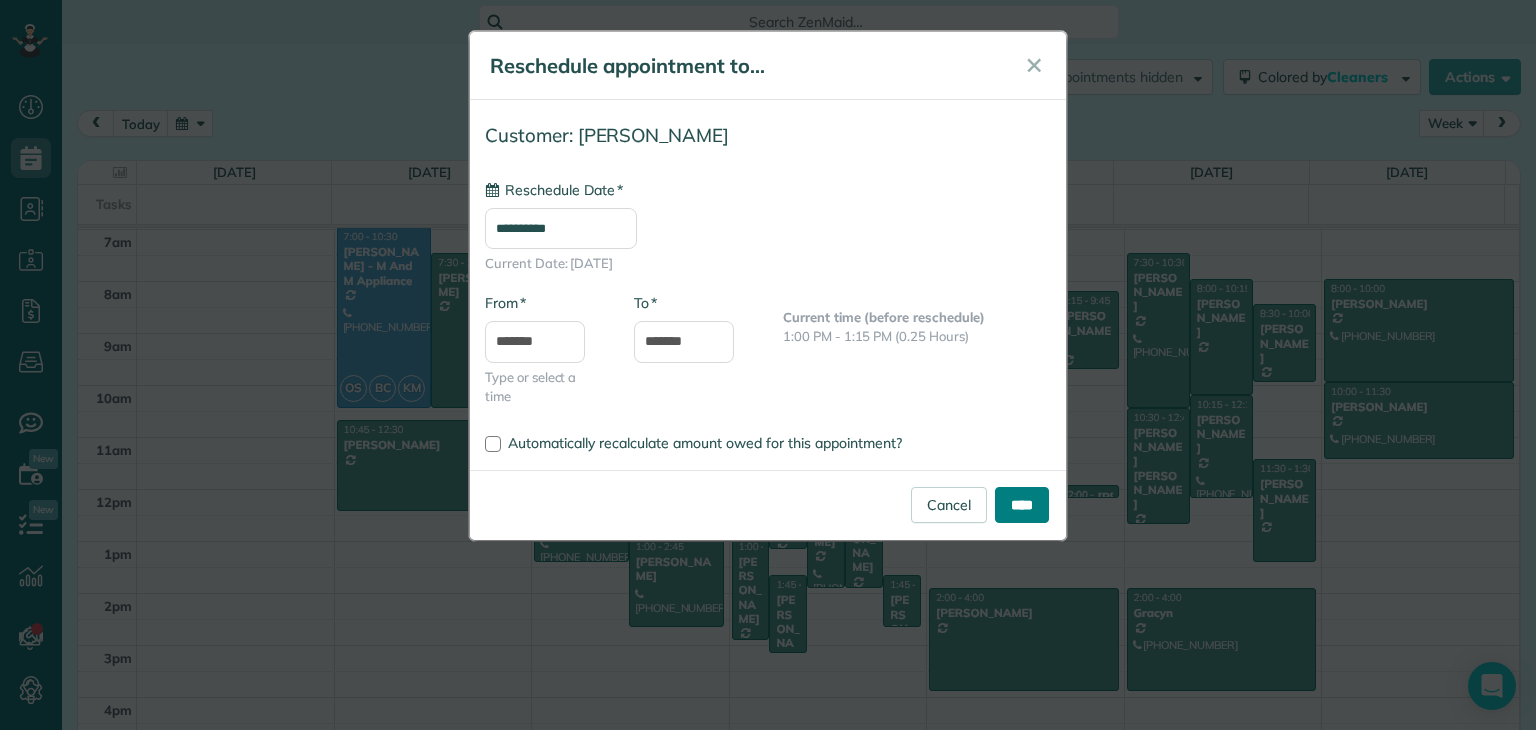 drag, startPoint x: 1005, startPoint y: 503, endPoint x: 940, endPoint y: 477, distance: 70.00714 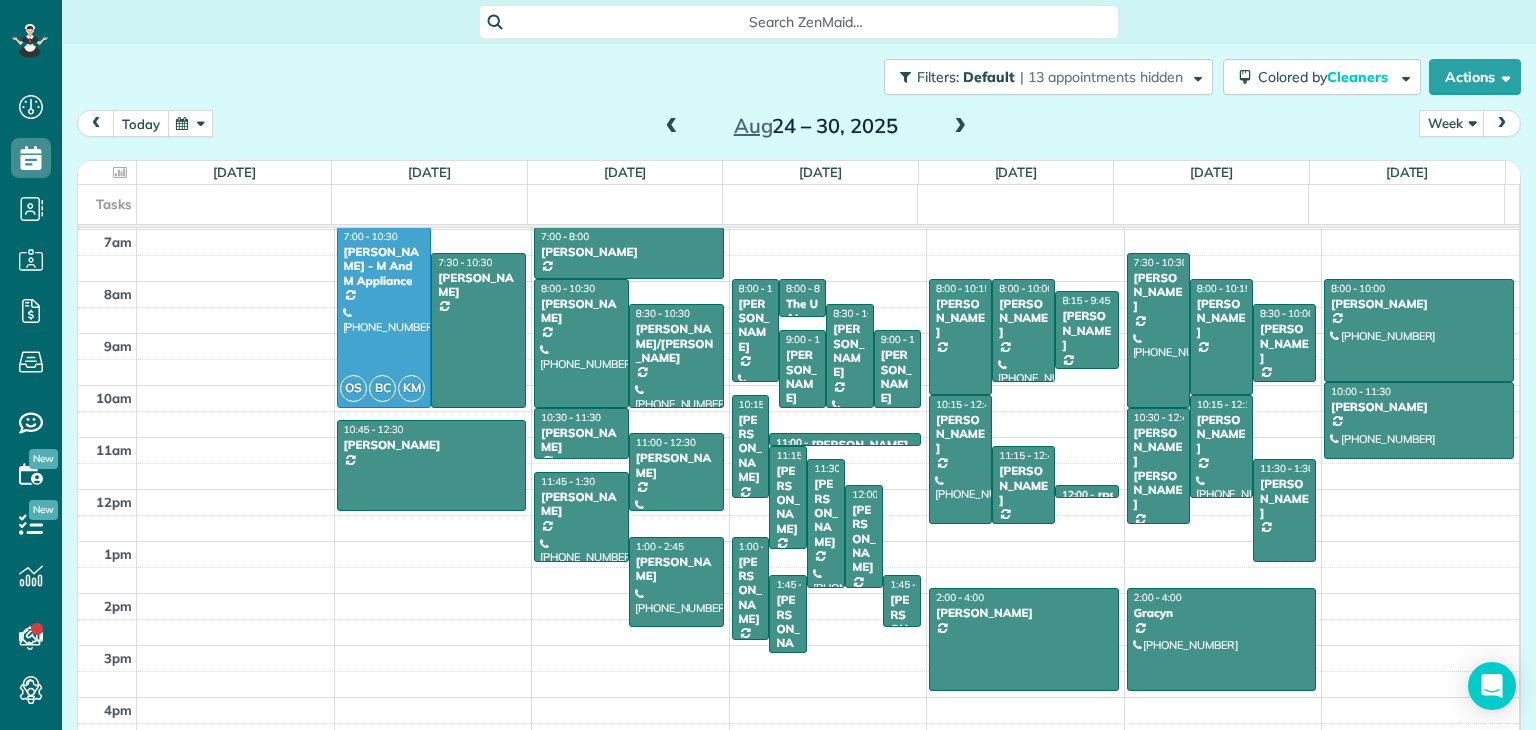 click on "today" at bounding box center (141, 123) 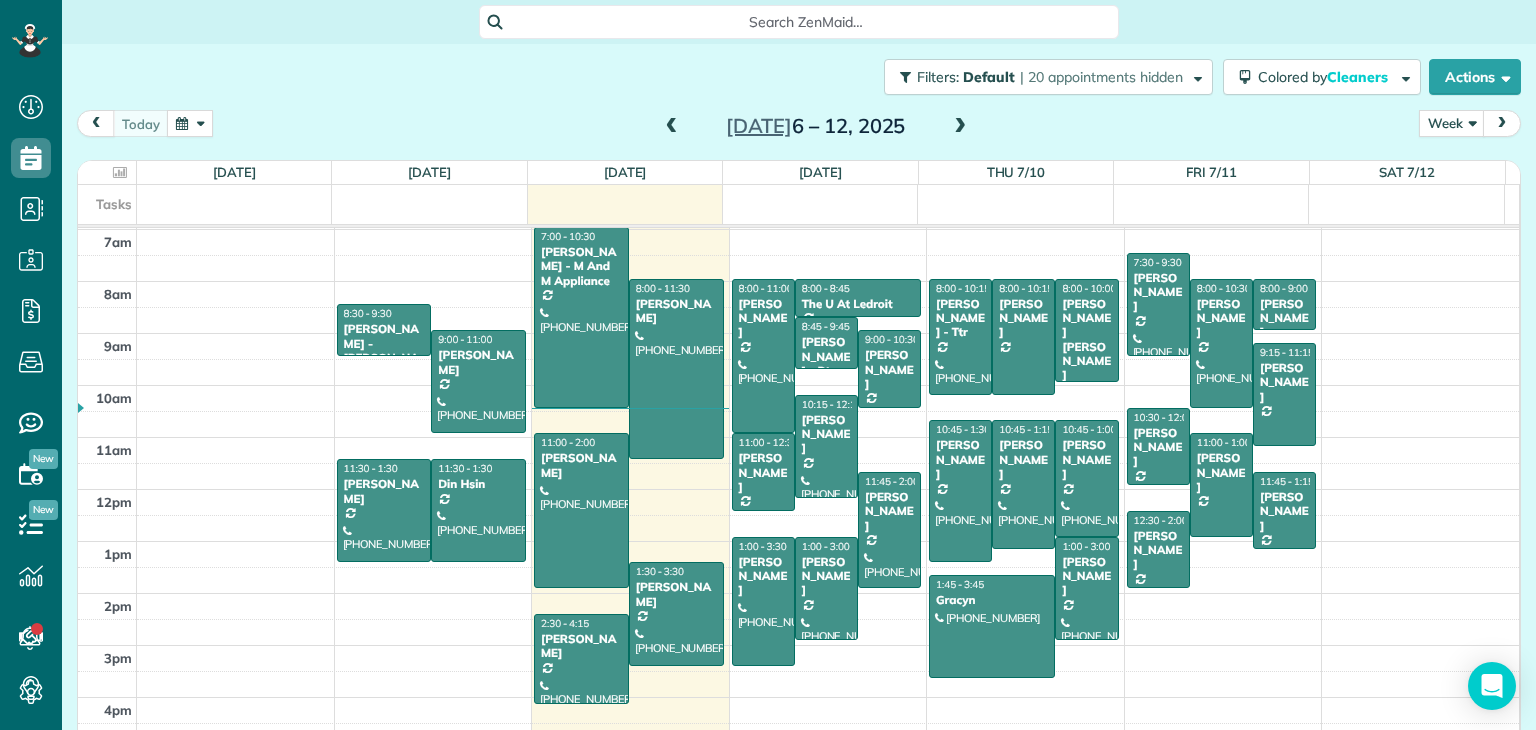 click at bounding box center [960, 127] 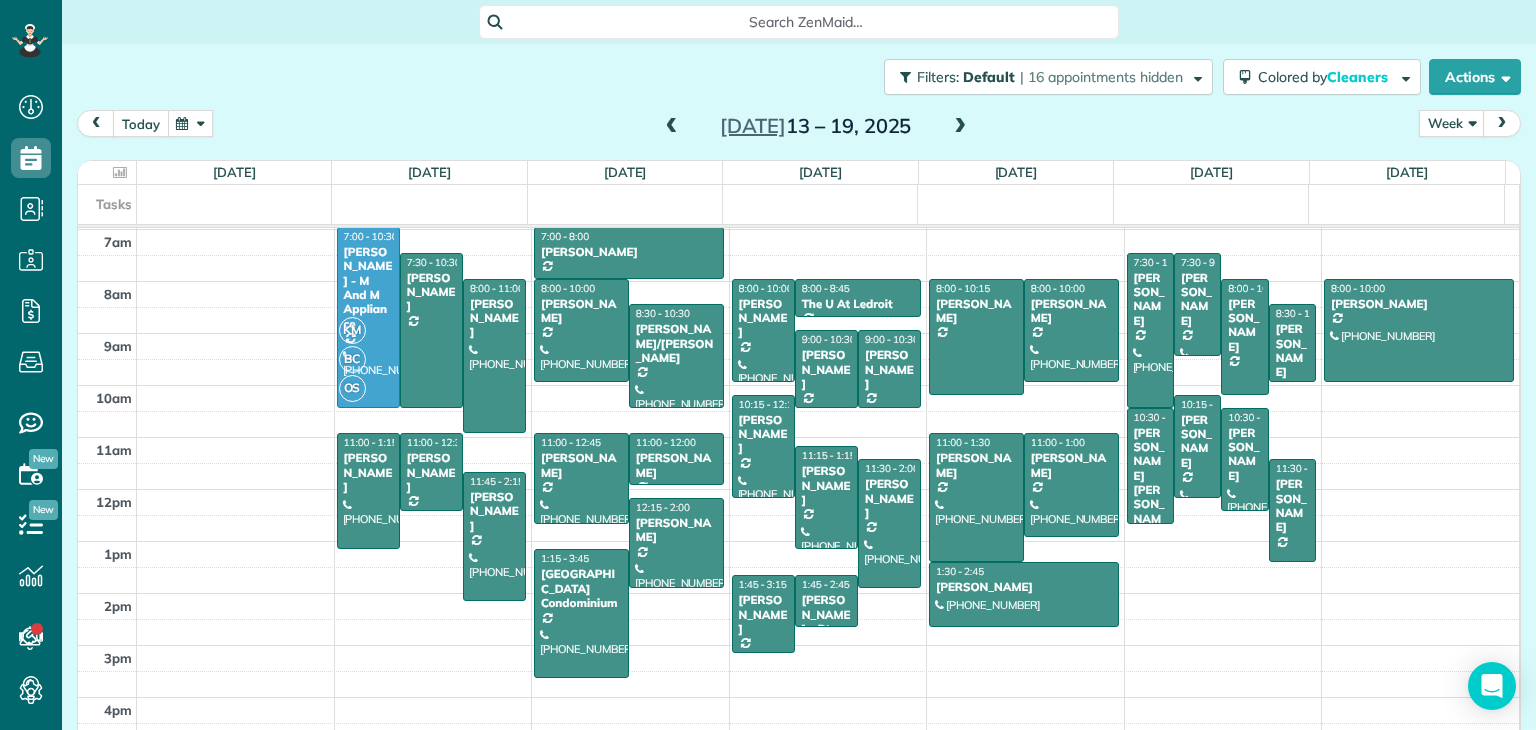 click on "today" at bounding box center [141, 123] 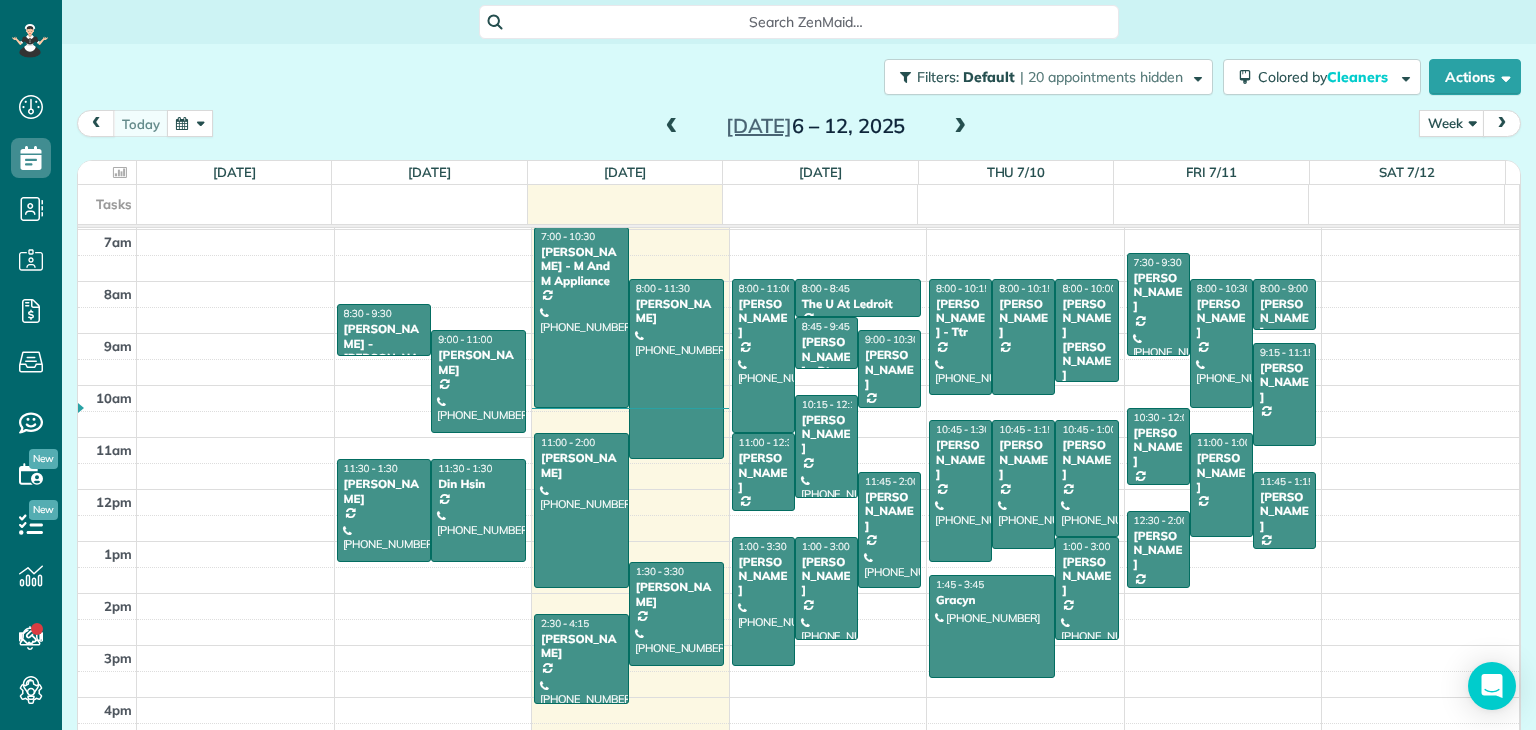 click on "12am 1am 2am 3am 4am 5am 6am 7am 8am 9am 10am 11am 12pm 1pm 2pm 3pm 4pm 5pm 8:30 - 9:30 [PERSON_NAME][GEOGRAPHIC_DATA][PERSON_NAME] (202) 766-[GEOGRAPHIC_DATA][STREET_ADDRESS][US_STATE] 9:00 - 11:00 [PERSON_NAME] [PHONE_NUMBER] [STREET_ADDRESS][PERSON_NAME] 11:30 - 1:30 [PERSON_NAME] [PHONE_NUMBER] [STREET_ADDRESS][PERSON_NAME] 11:30 - 1:30 Din Hsin [PHONE_NUMBER] [STREET_ADDRESS] 7:00 - 10:30 [PERSON_NAME] - M And M Appliance [PHONE_NUMBER] [STREET_ADDRESS][PERSON_NAME][US_STATE] 8:00 - 11:30 [PERSON_NAME] [PHONE_NUMBER] [STREET_ADDRESS][US_STATE] 11:00 - 2:00 [PERSON_NAME] [PHONE_NUMBER] [STREET_ADDRESS] 1:30 - 3:30 [PERSON_NAME] [PHONE_NUMBER] [STREET_ADDRESS][PERSON_NAME] 2:30 - 4:[GEOGRAPHIC_DATA][PERSON_NAME] [PHONE_NUMBER] [STREET_ADDRESS][US_STATE] 8:00 - 11:00 [PERSON_NAME] [PHONE_NUMBER] [STREET_ADDRESS][PERSON_NAME][PERSON_NAME] 8:00 - 8:45 [GEOGRAPHIC_DATA] [PHONE_NUMBER] [STREET_ADDRESS] 8:45 - 9:45" at bounding box center [798, 333] 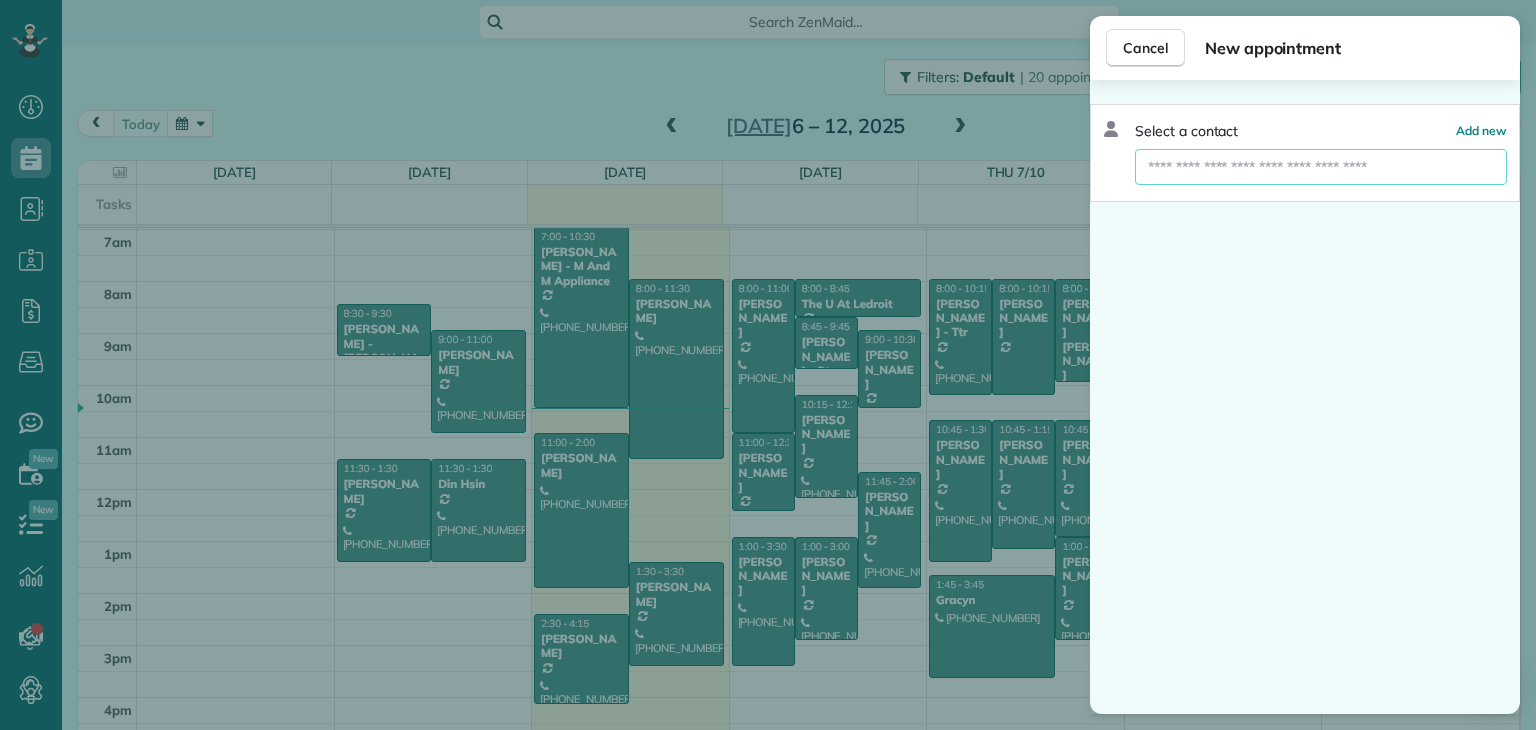 click at bounding box center [1321, 167] 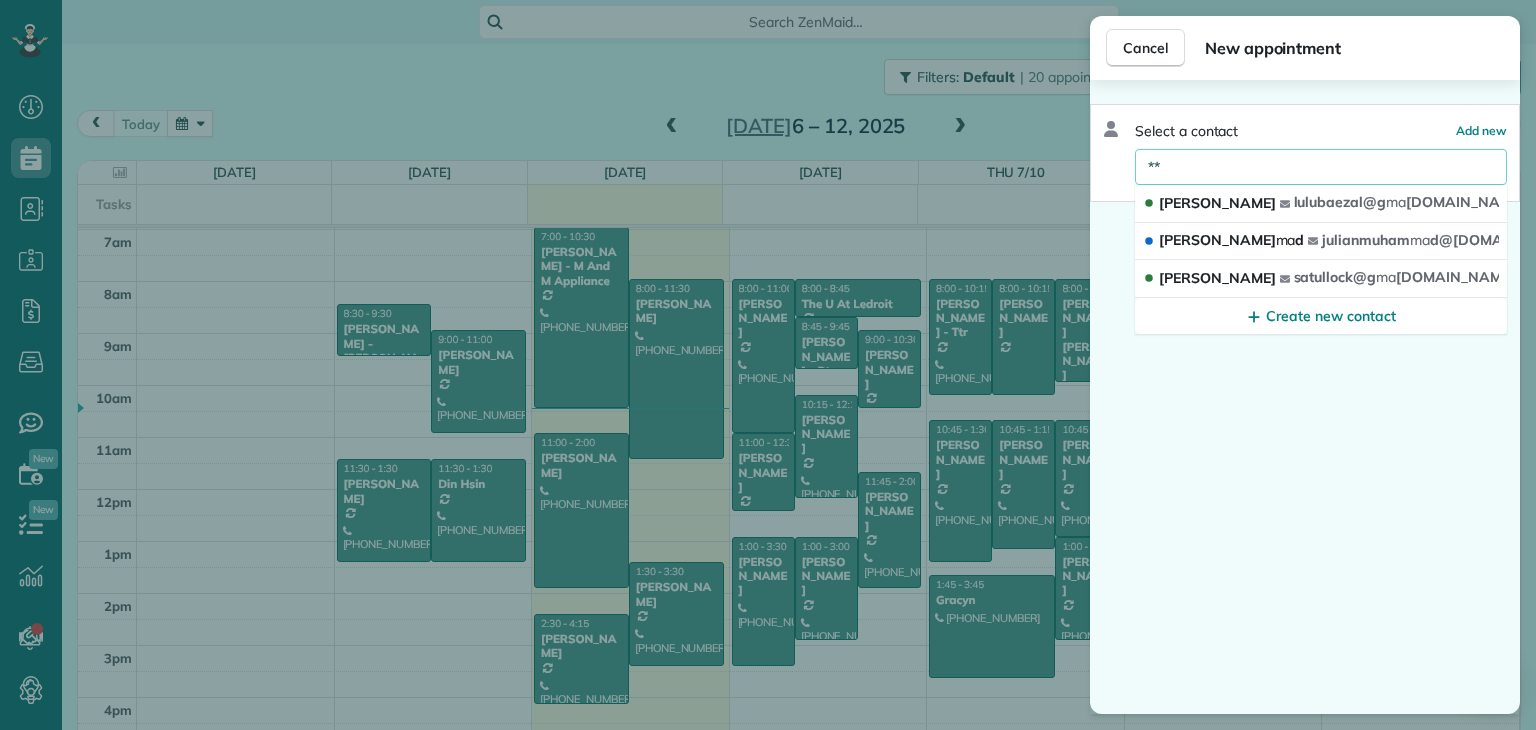 type on "*" 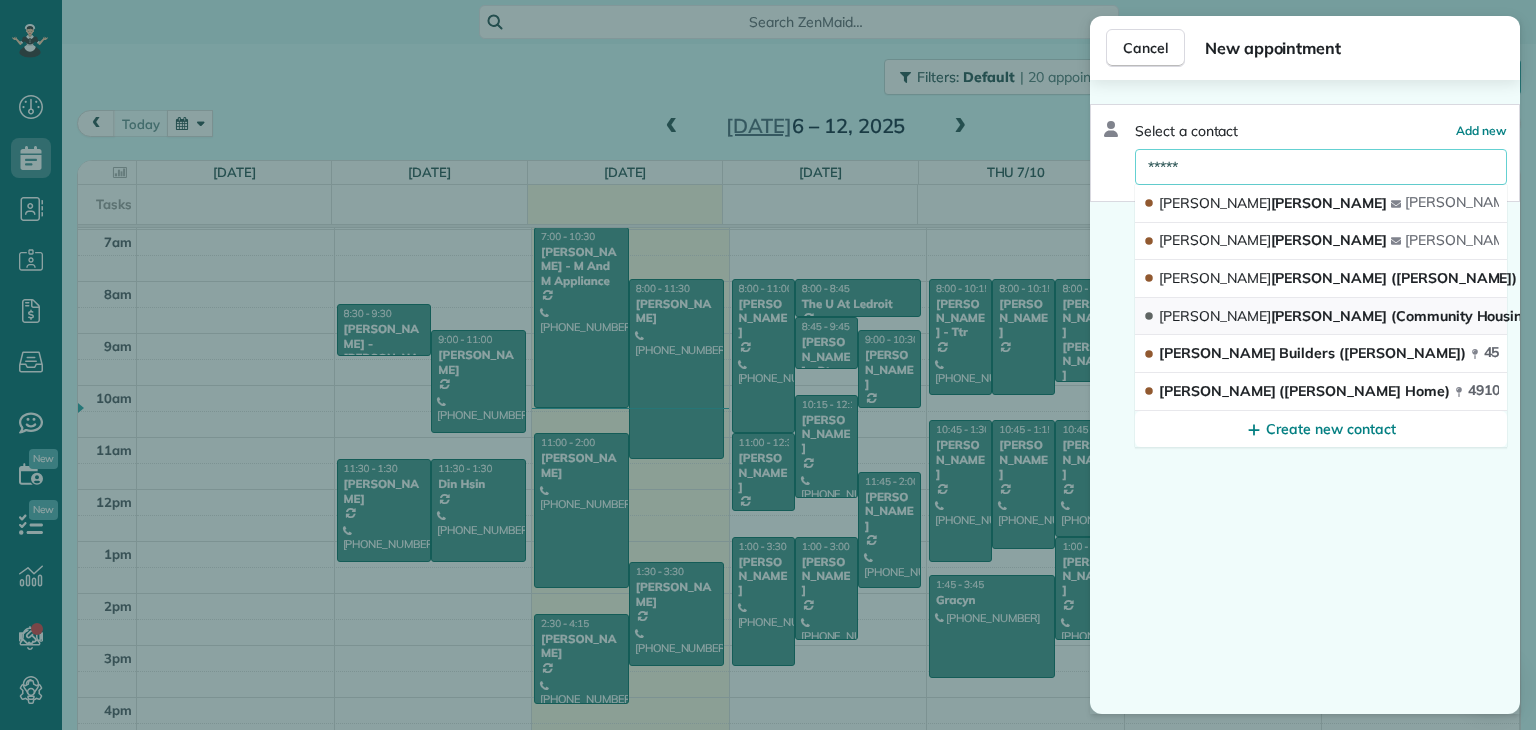 type on "*****" 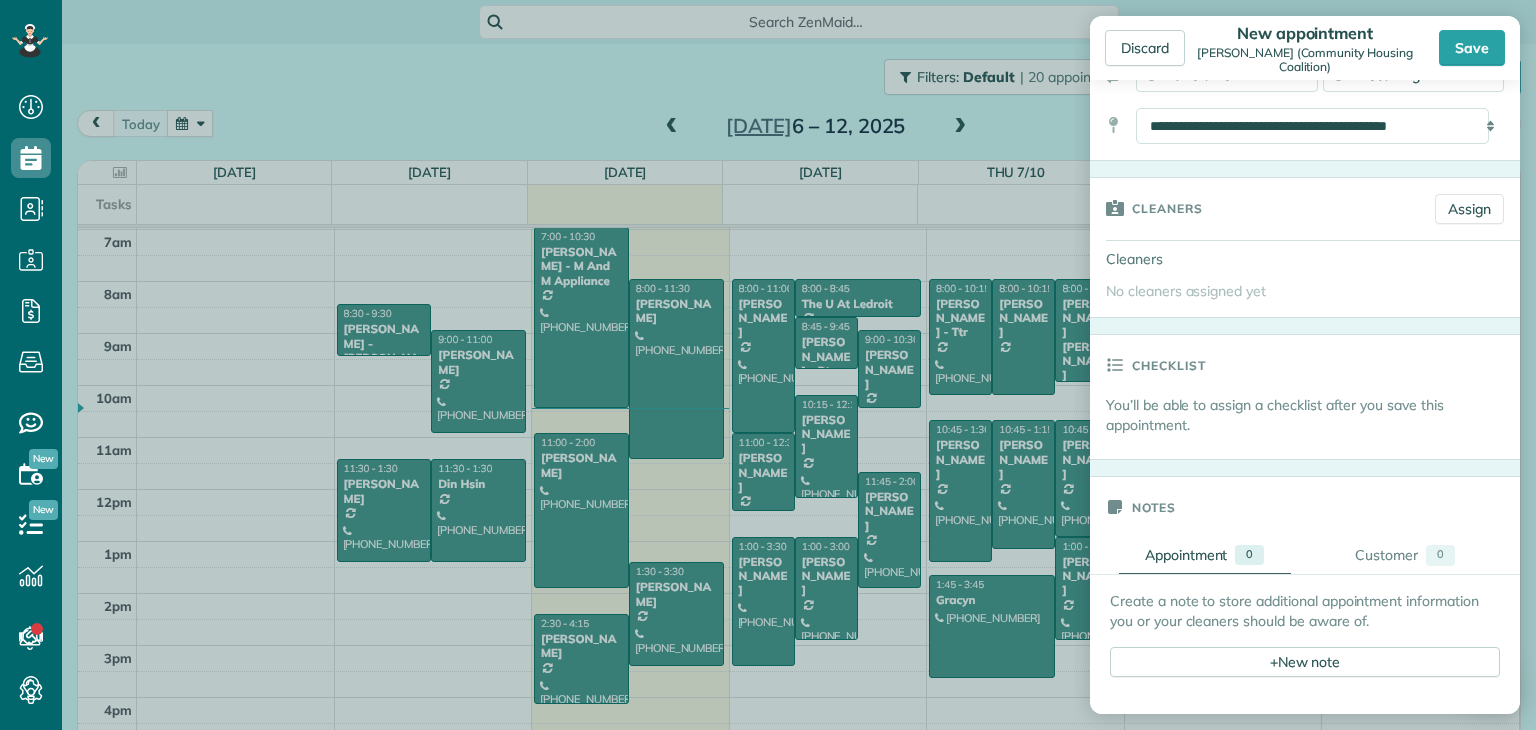 scroll, scrollTop: 400, scrollLeft: 0, axis: vertical 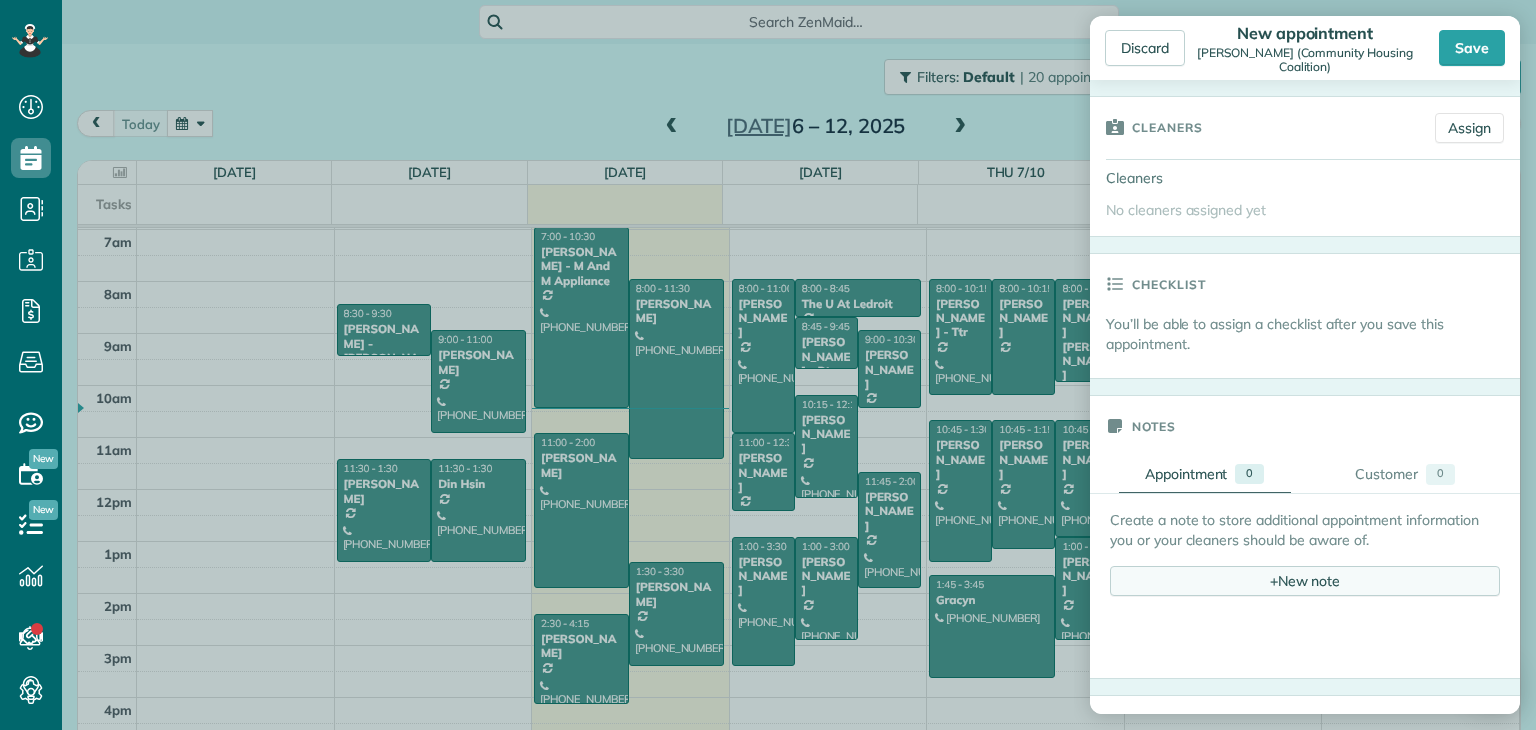 click on "+ New note" at bounding box center [1305, 581] 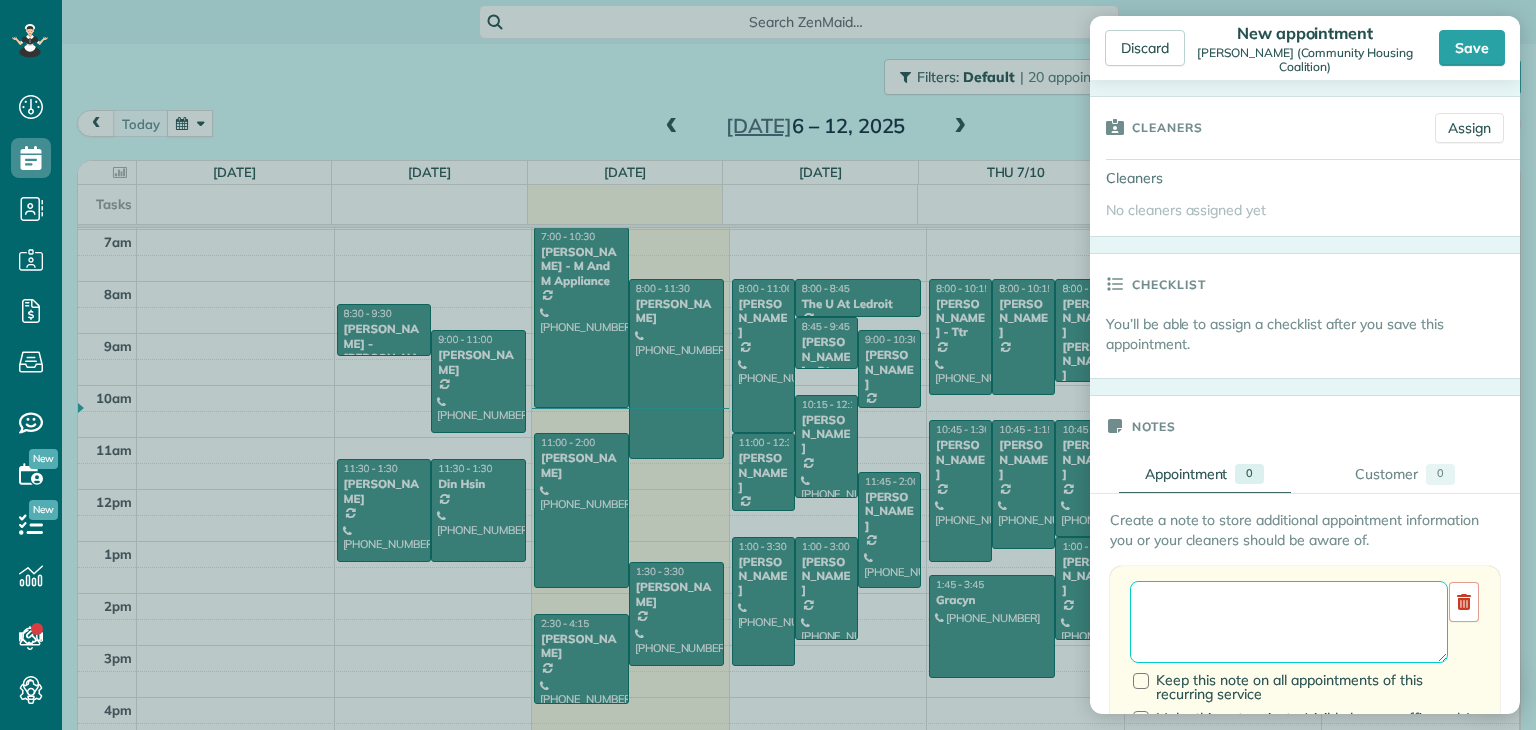 click at bounding box center [1289, 622] 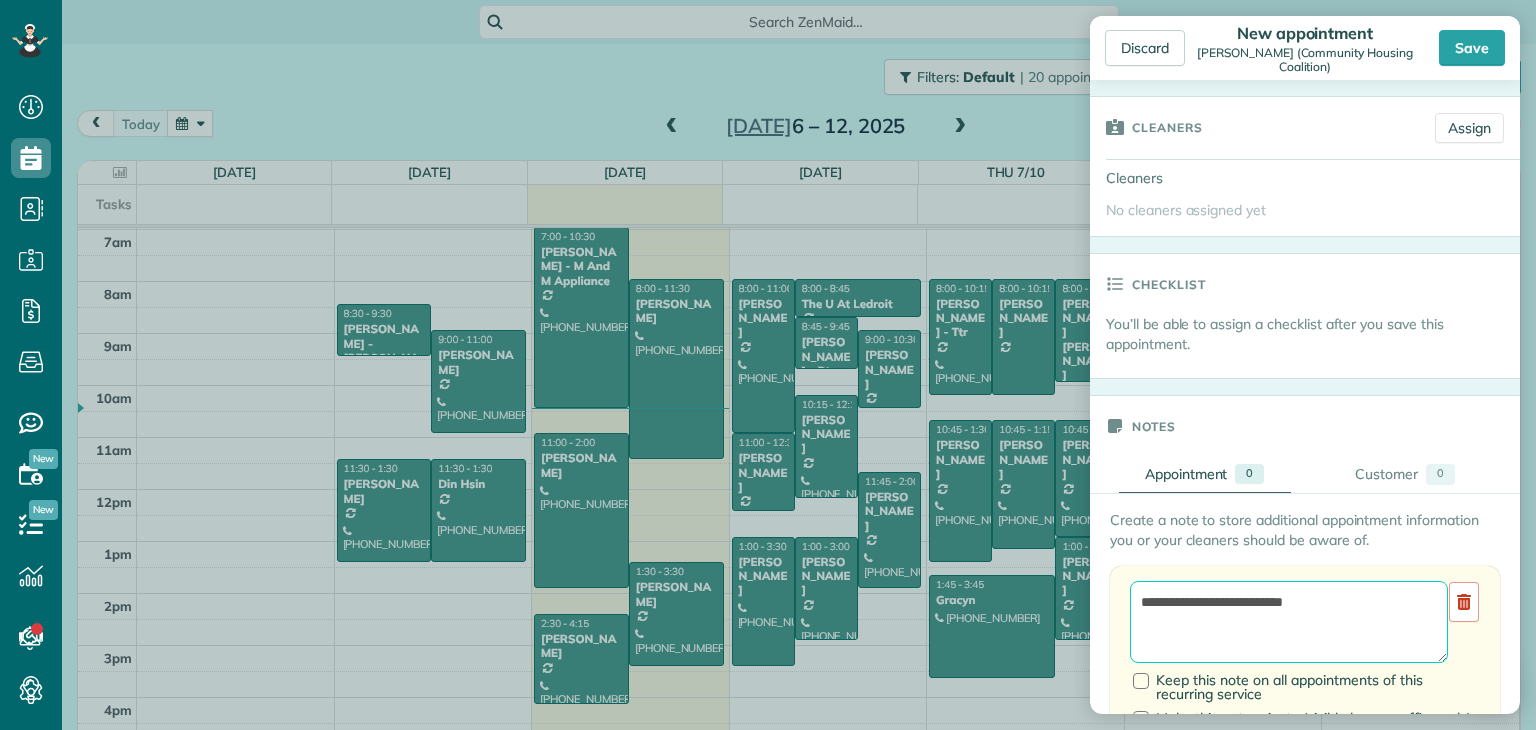 paste on "**********" 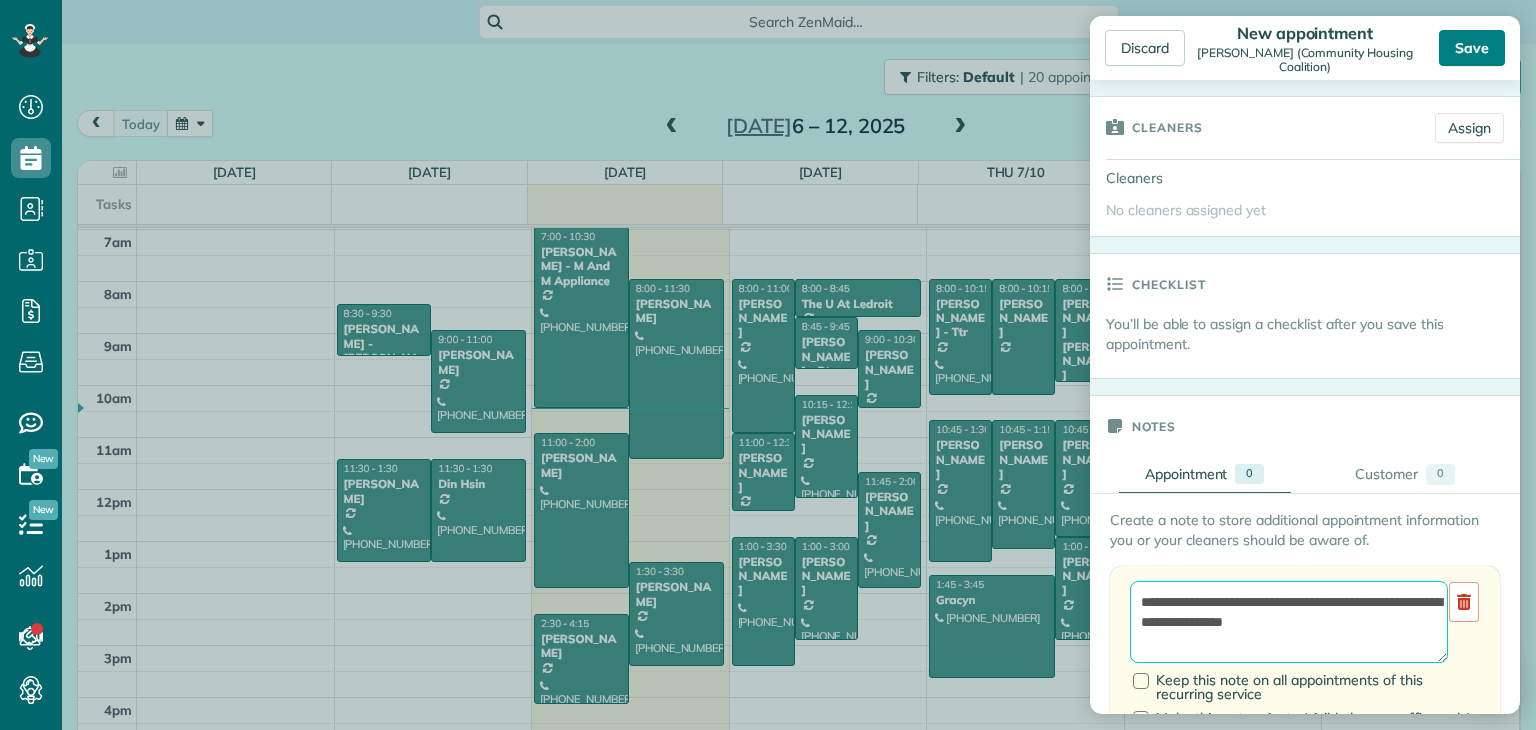 type on "**********" 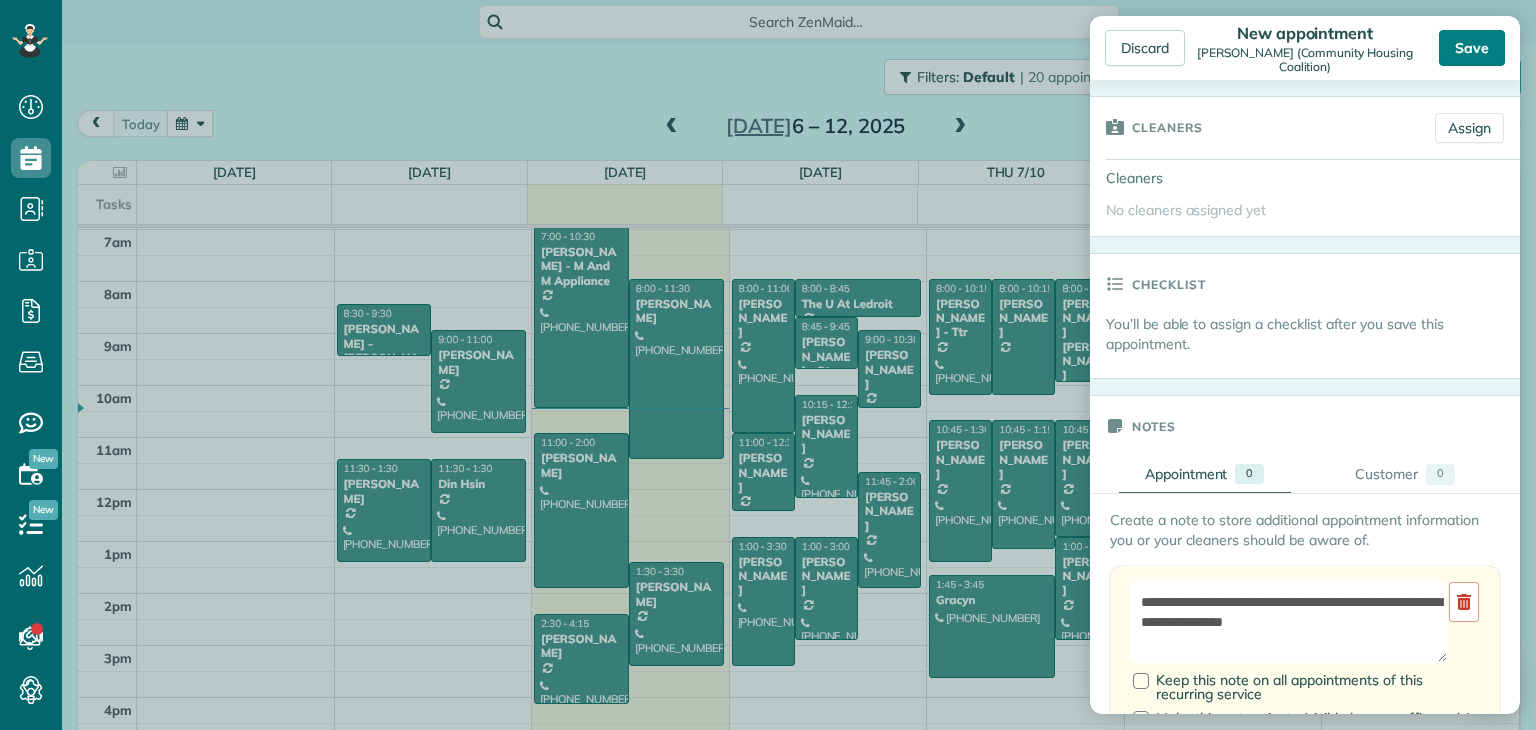 click on "Save" at bounding box center (1472, 48) 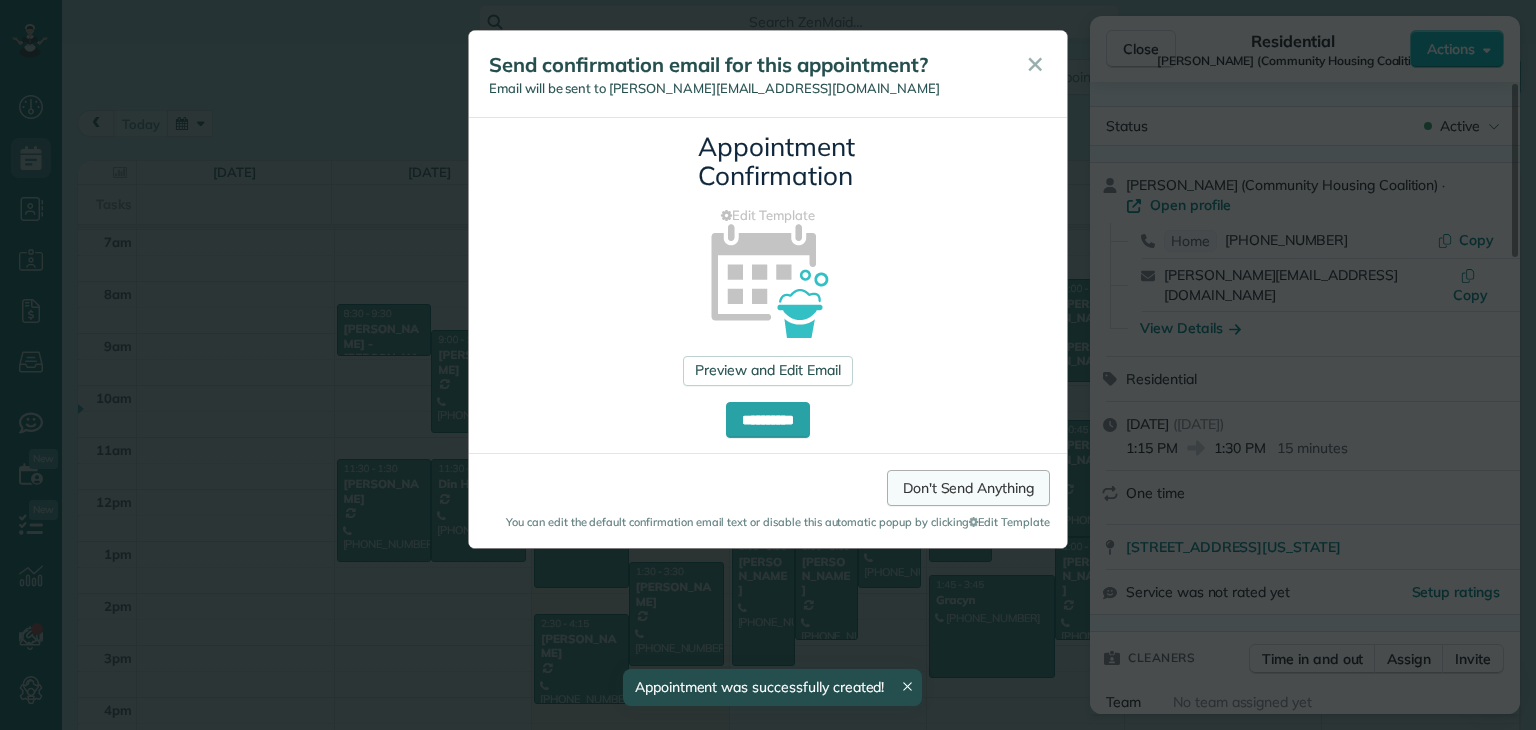 click on "Don't Send Anything" at bounding box center (968, 488) 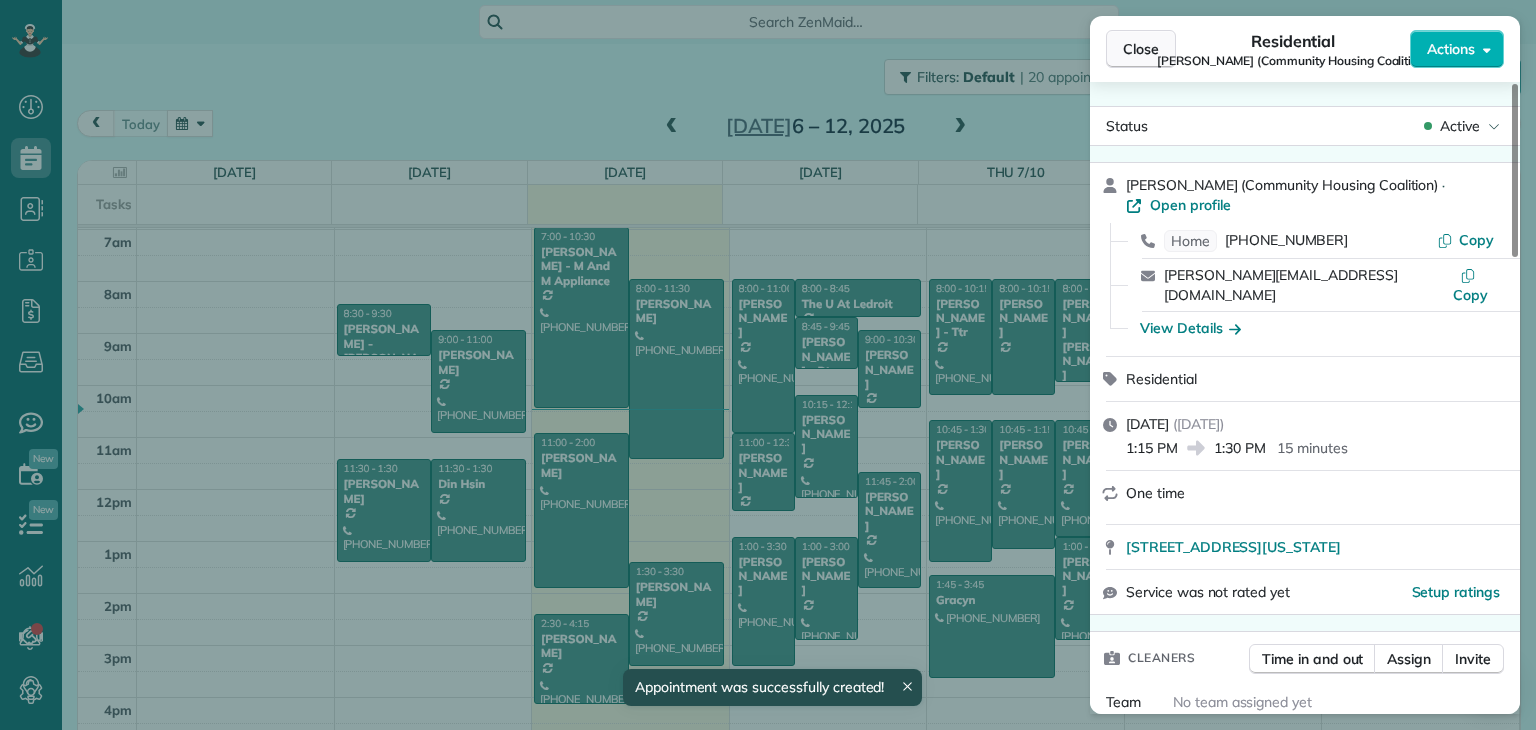 click on "Close" at bounding box center (1141, 49) 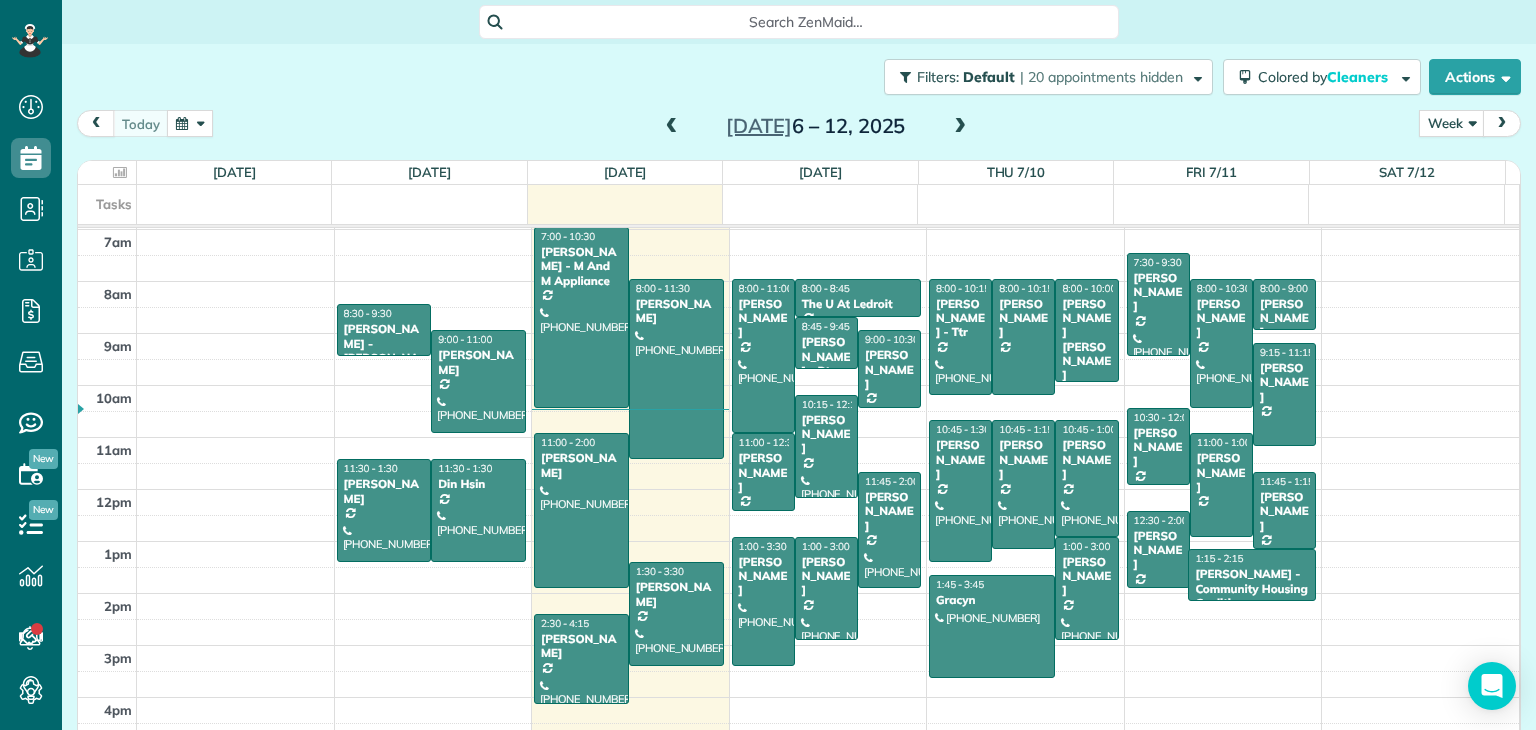drag, startPoint x: 1210, startPoint y: 559, endPoint x: 1211, endPoint y: 590, distance: 31.016125 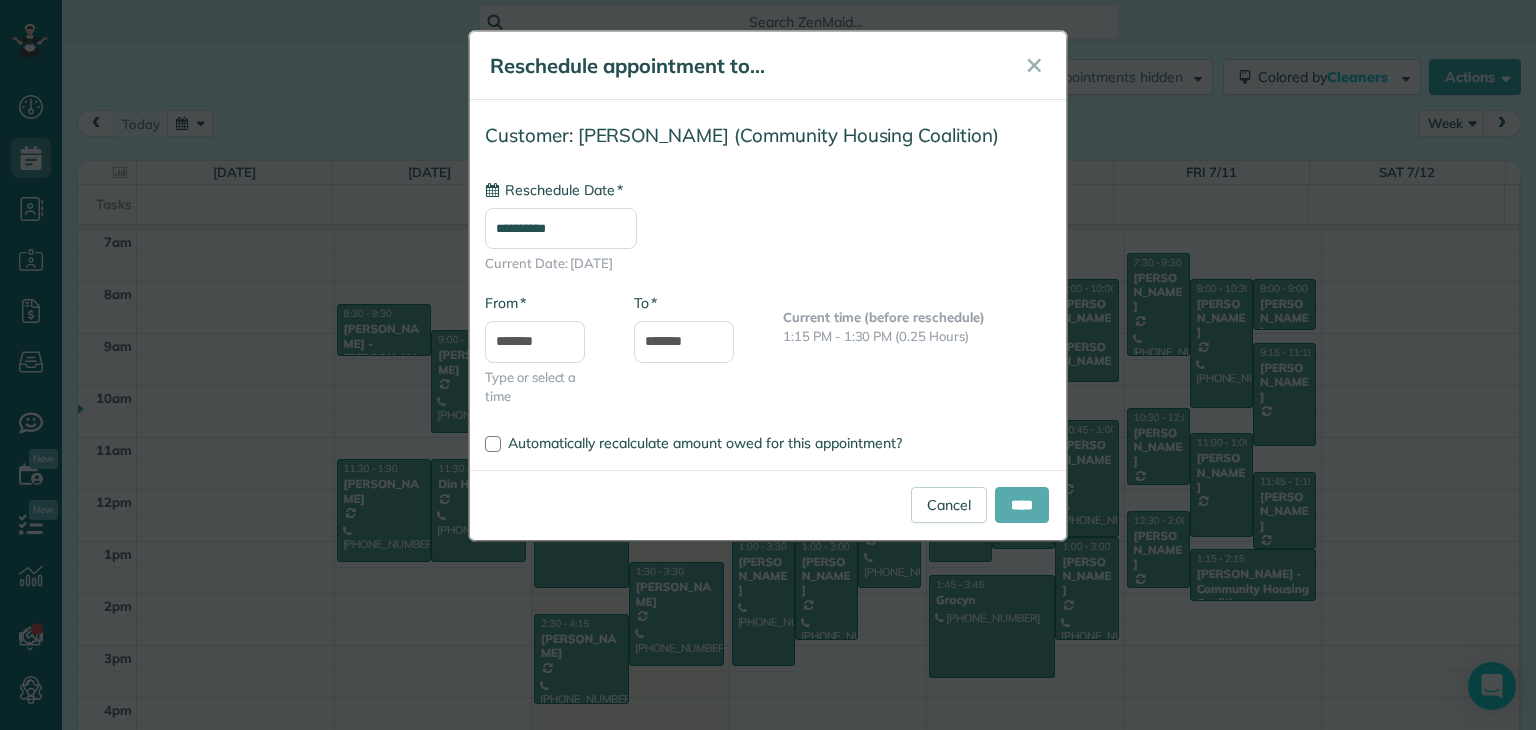 type on "**********" 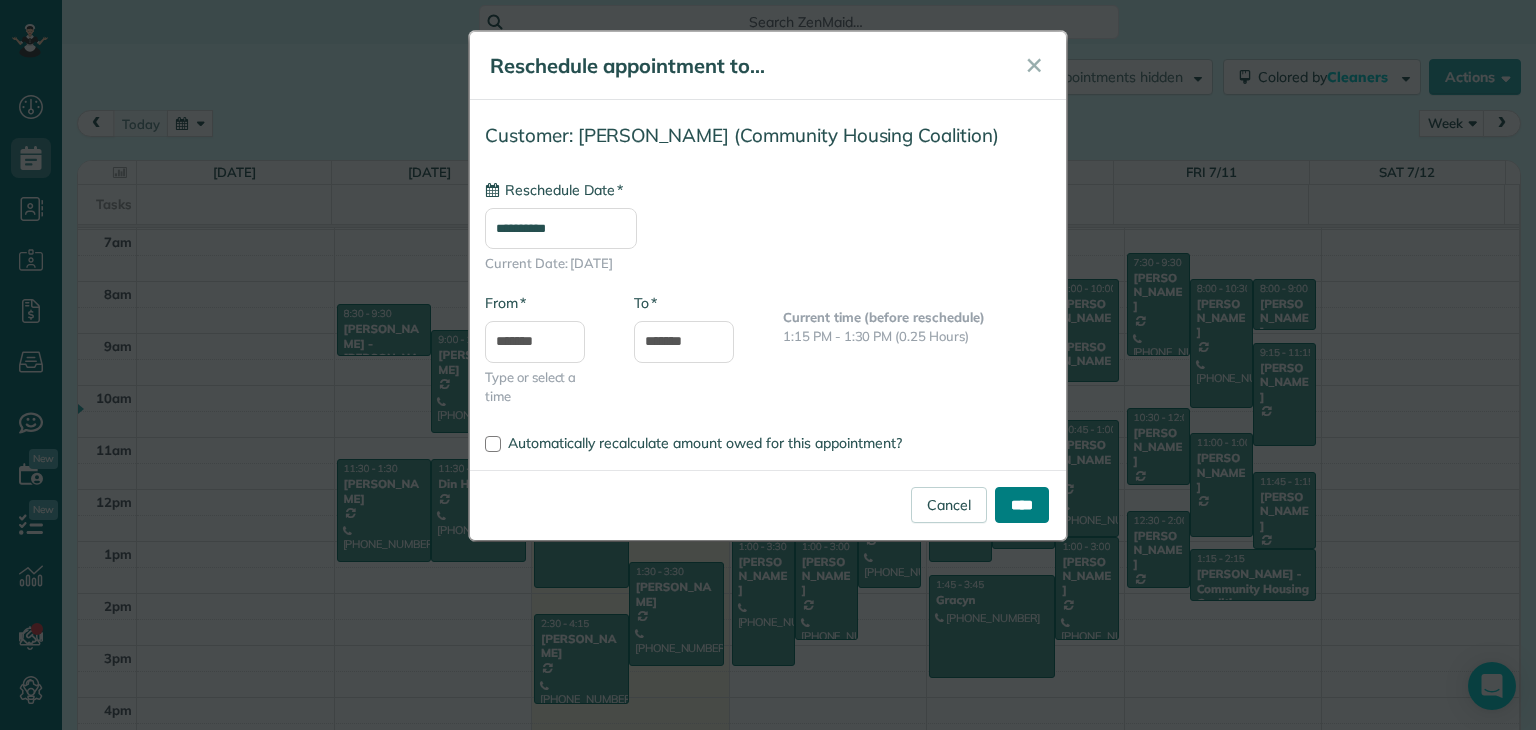drag, startPoint x: 1027, startPoint y: 505, endPoint x: 1005, endPoint y: 485, distance: 29.732138 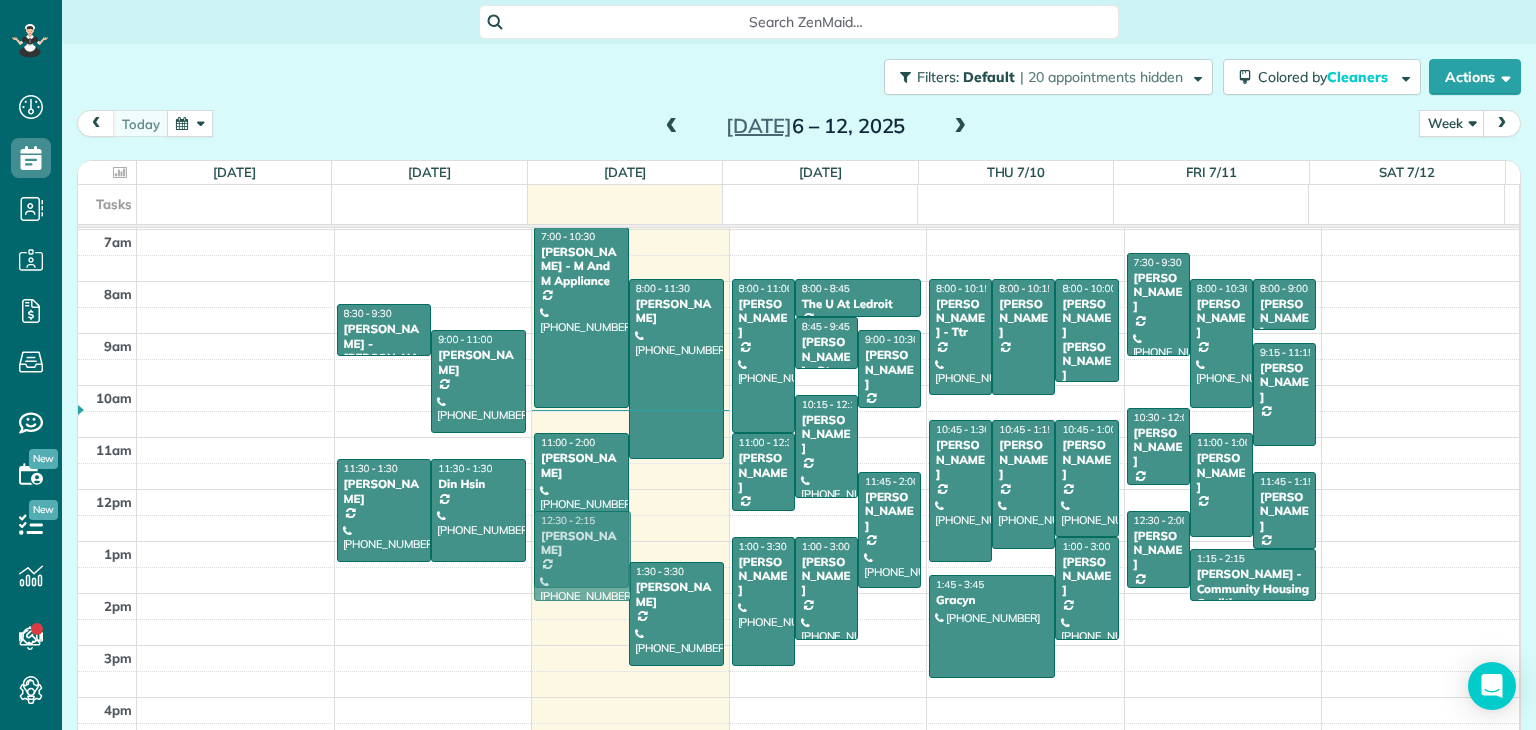 drag, startPoint x: 572, startPoint y: 681, endPoint x: 582, endPoint y: 572, distance: 109.457756 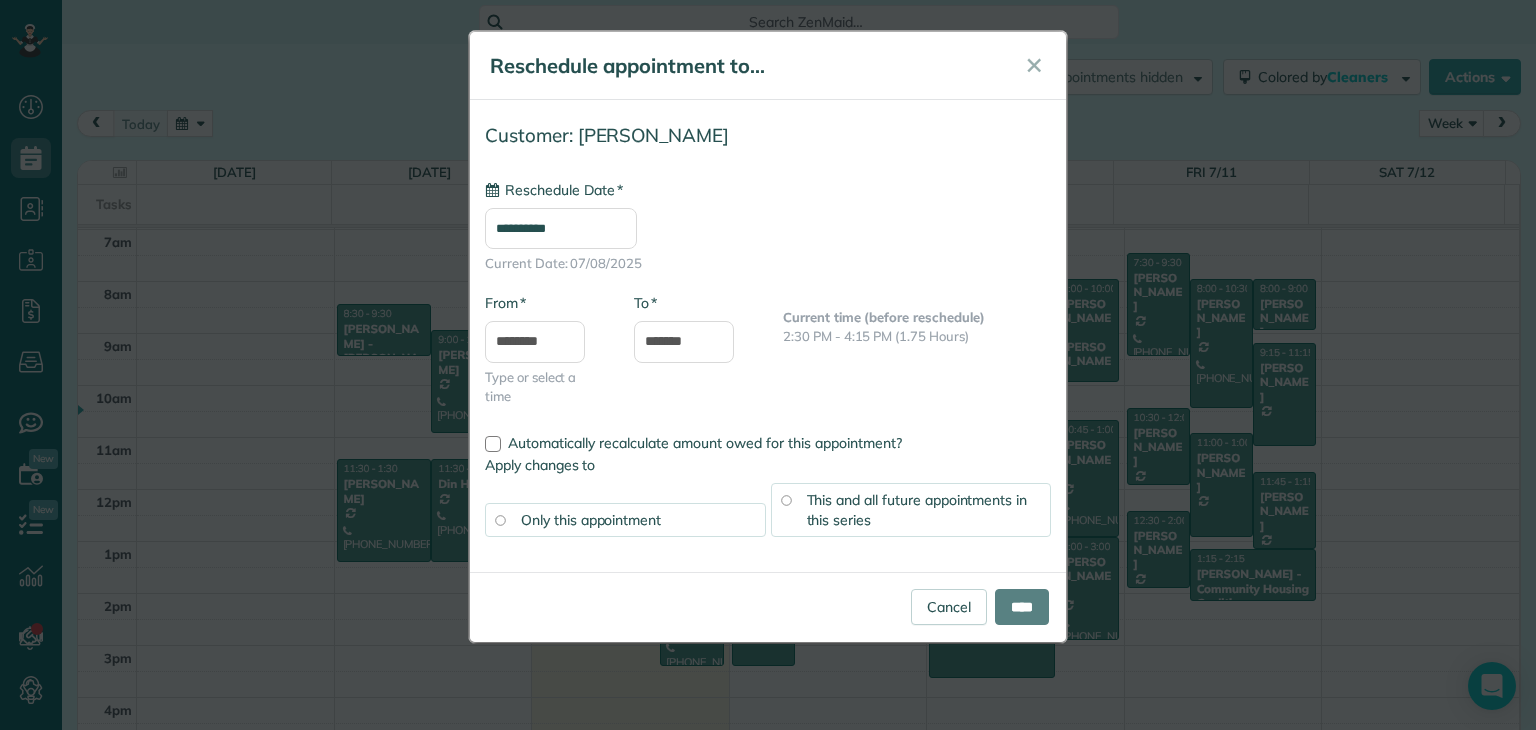 type on "**********" 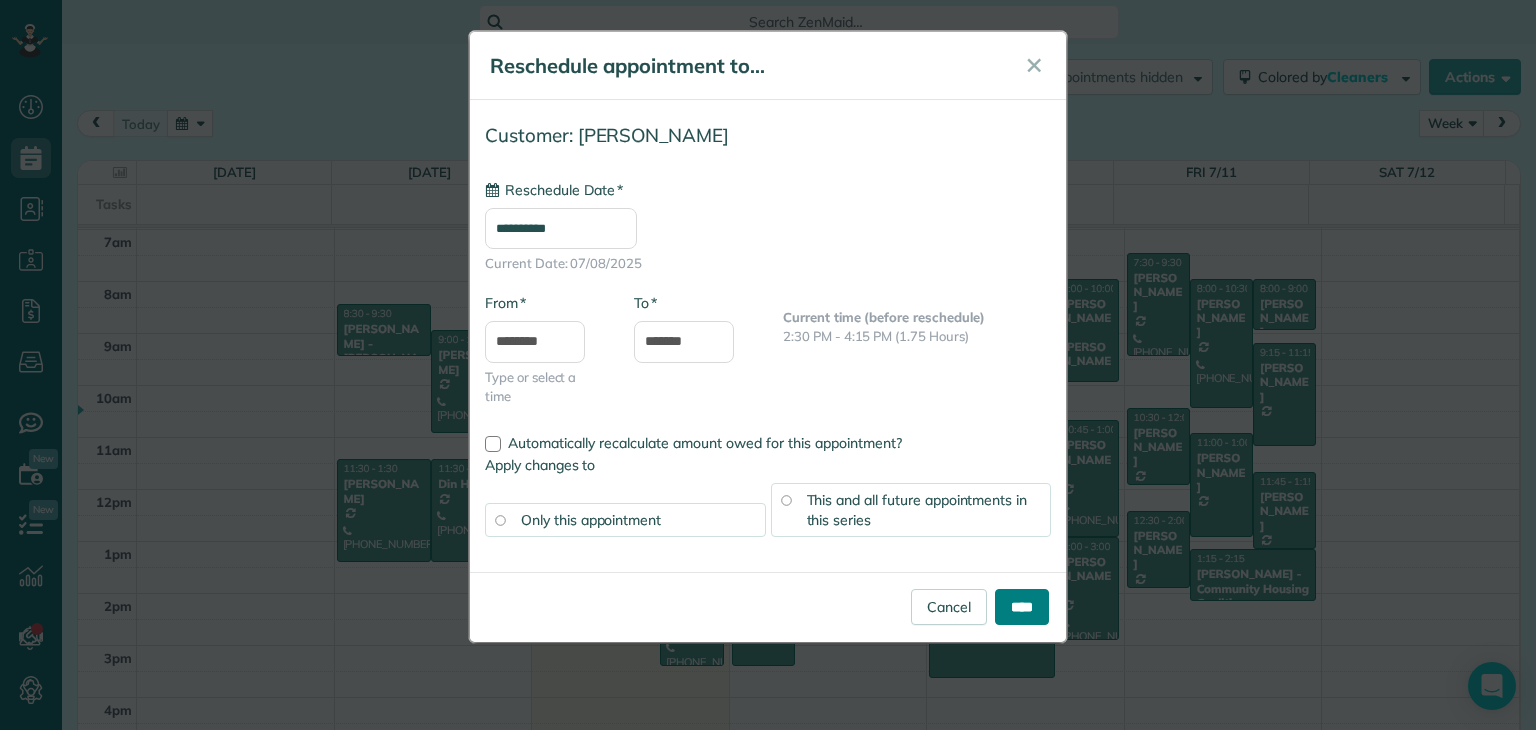 click on "****" at bounding box center [1022, 607] 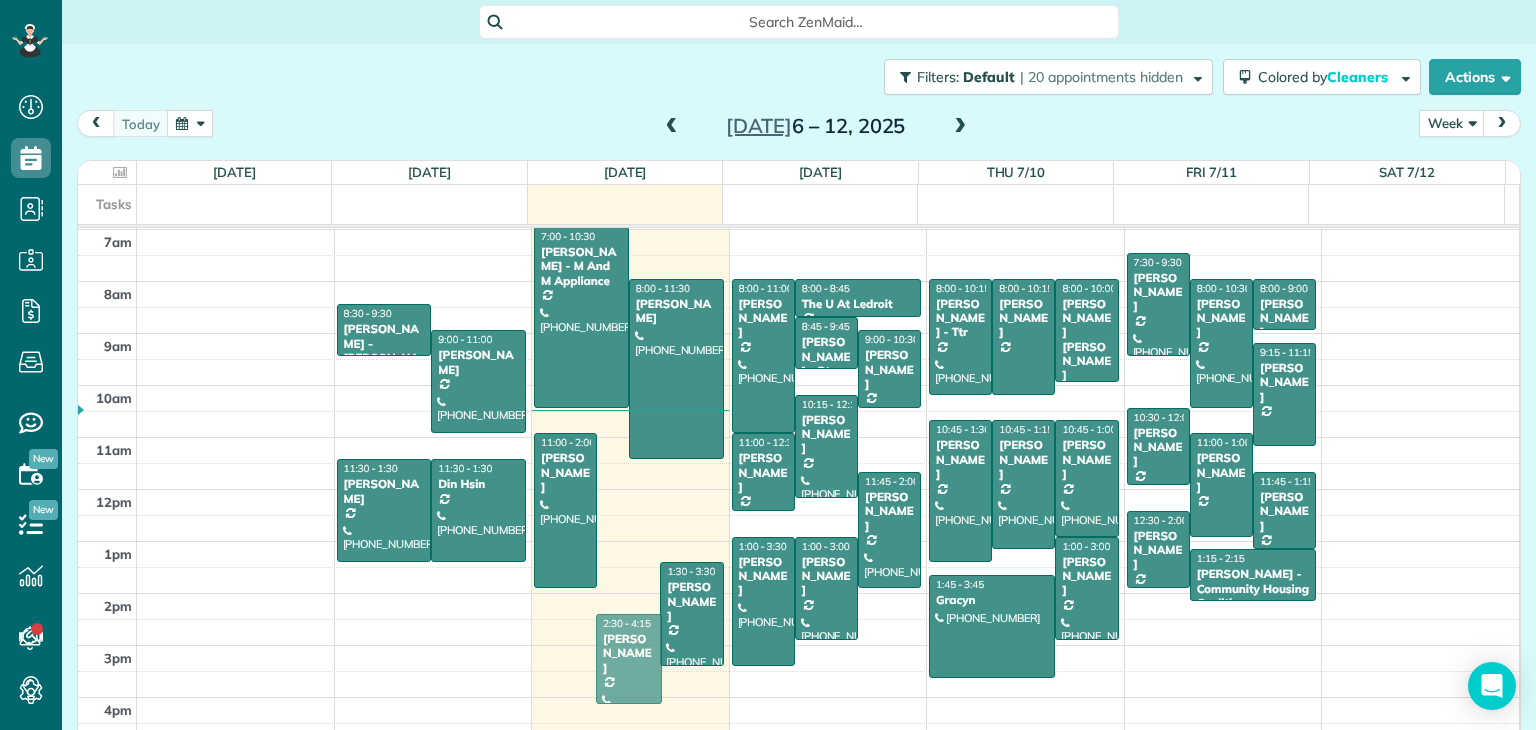drag, startPoint x: 616, startPoint y: 561, endPoint x: 621, endPoint y: 645, distance: 84.14868 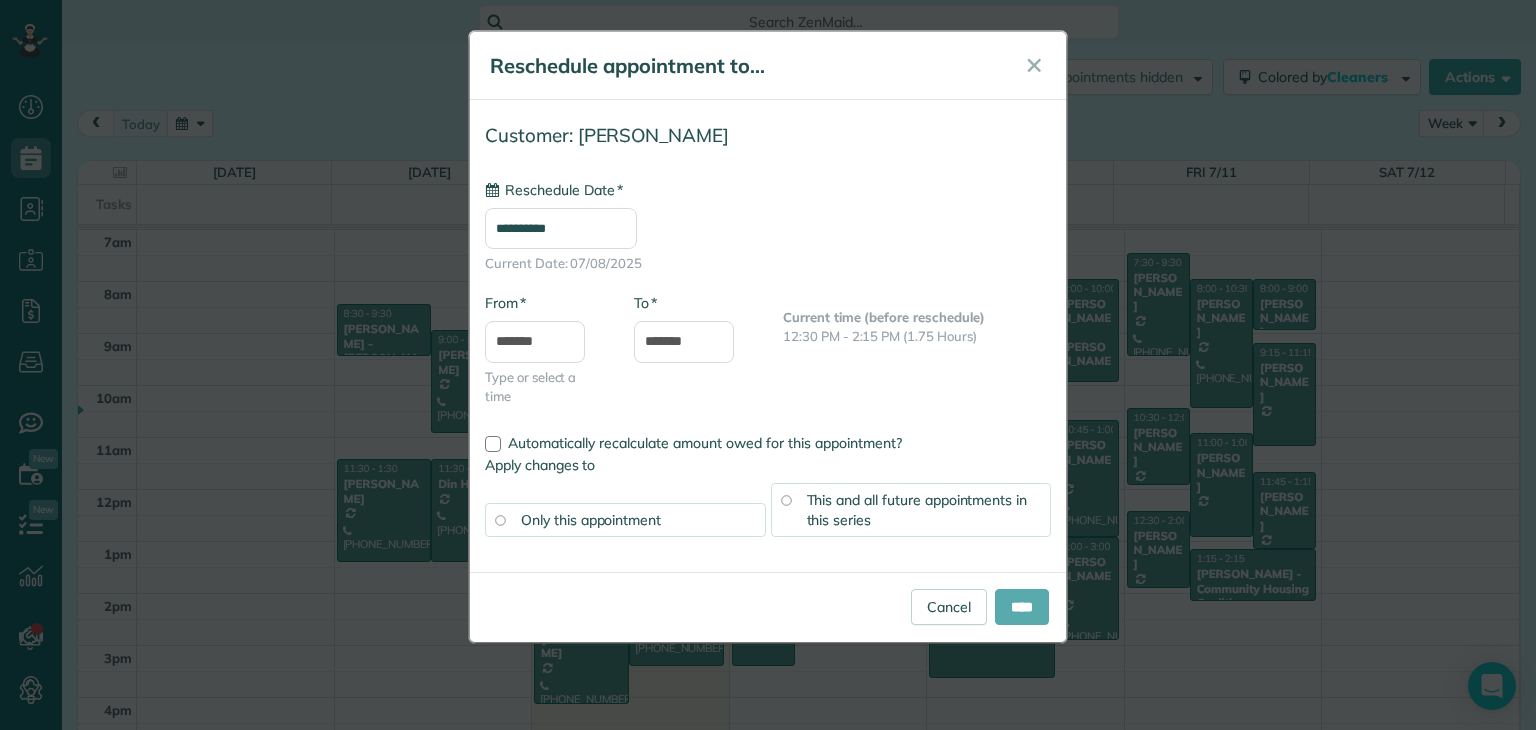 type on "**********" 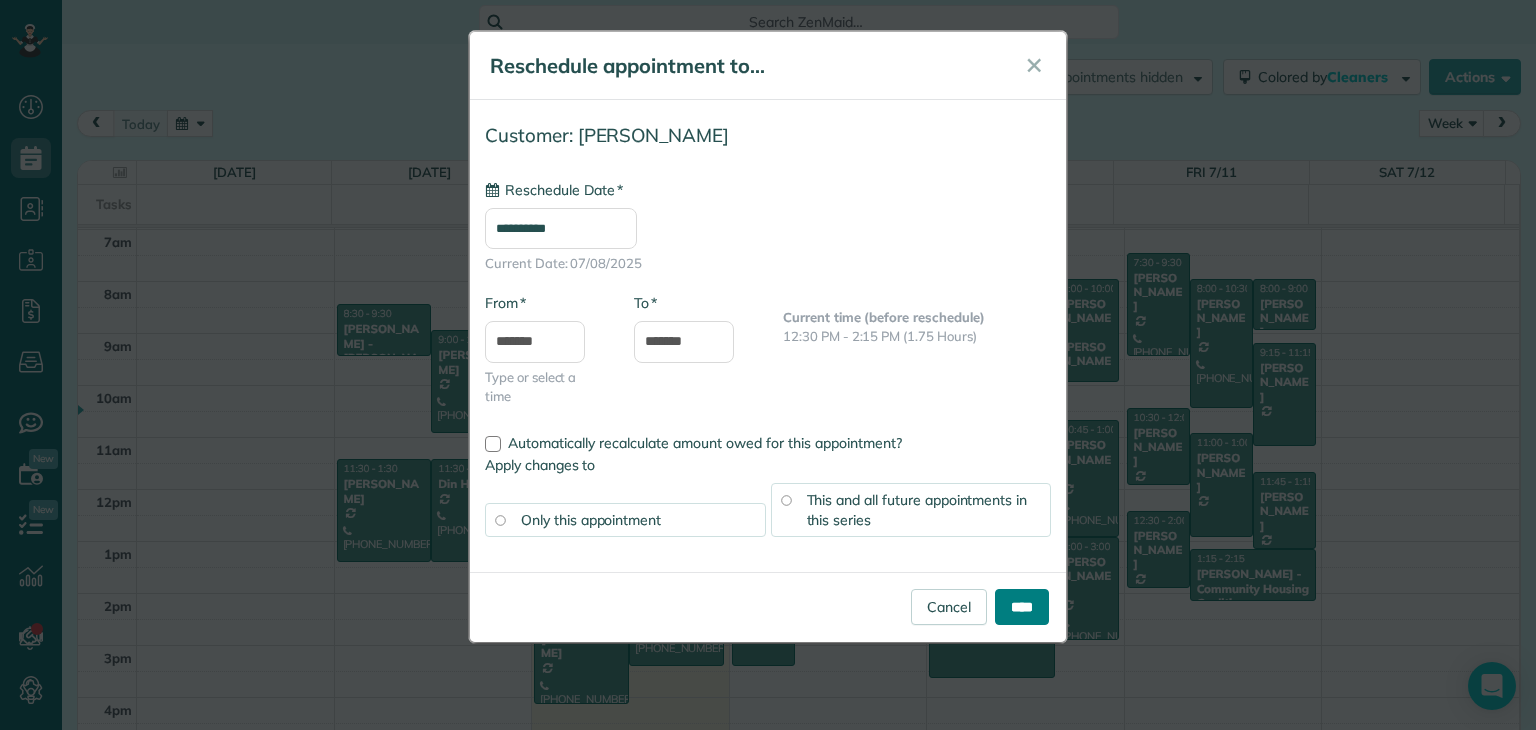 click on "****" at bounding box center [1022, 607] 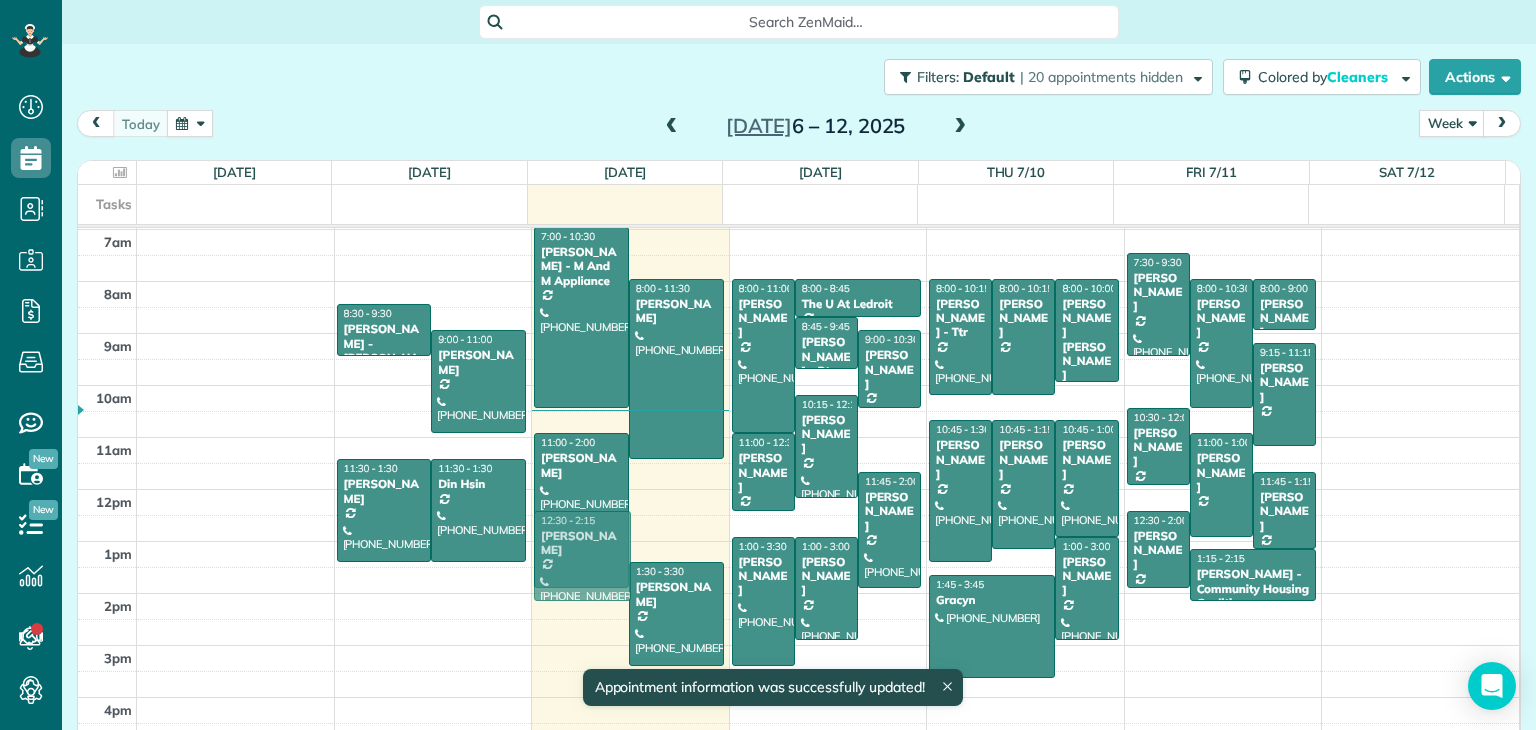 drag, startPoint x: 578, startPoint y: 649, endPoint x: 588, endPoint y: 552, distance: 97.5141 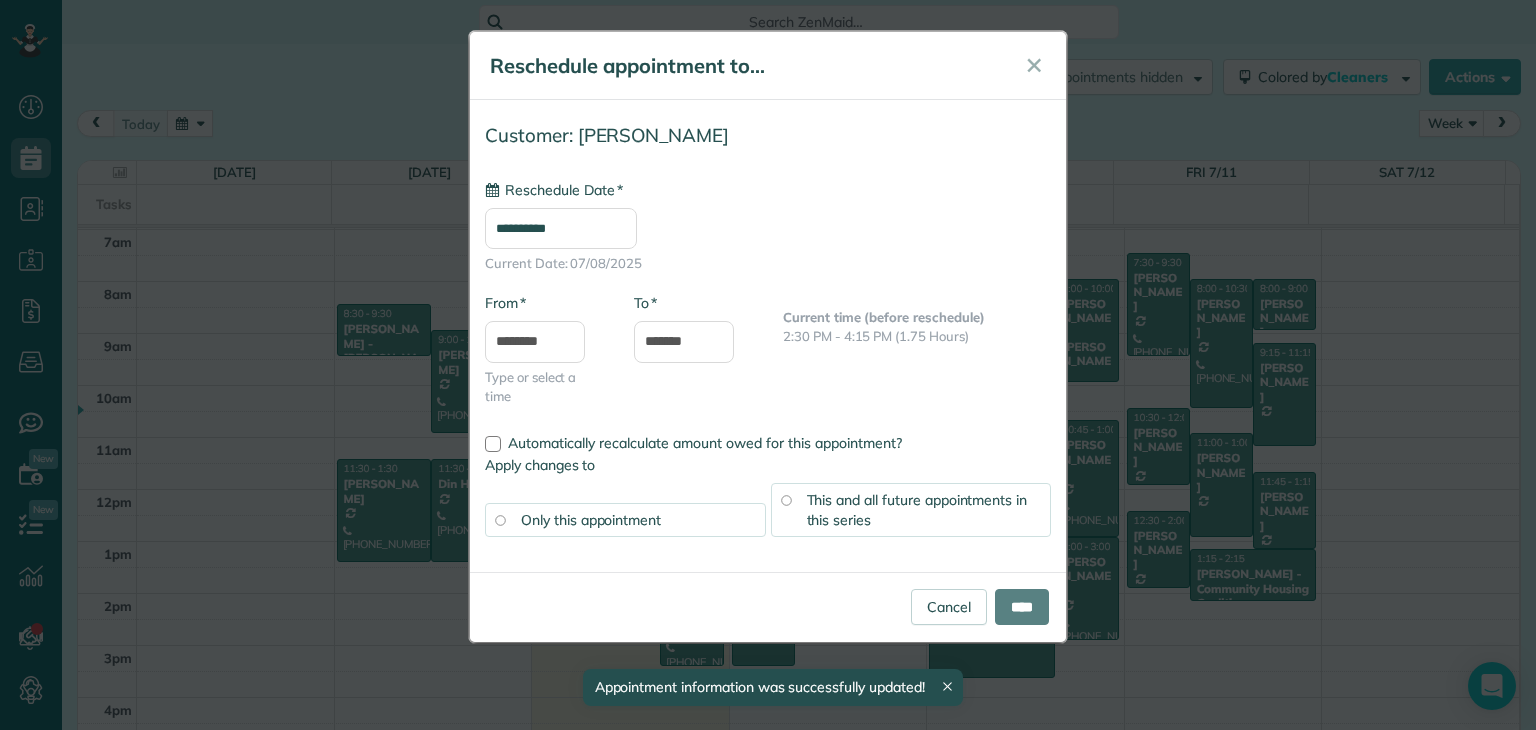 type on "**********" 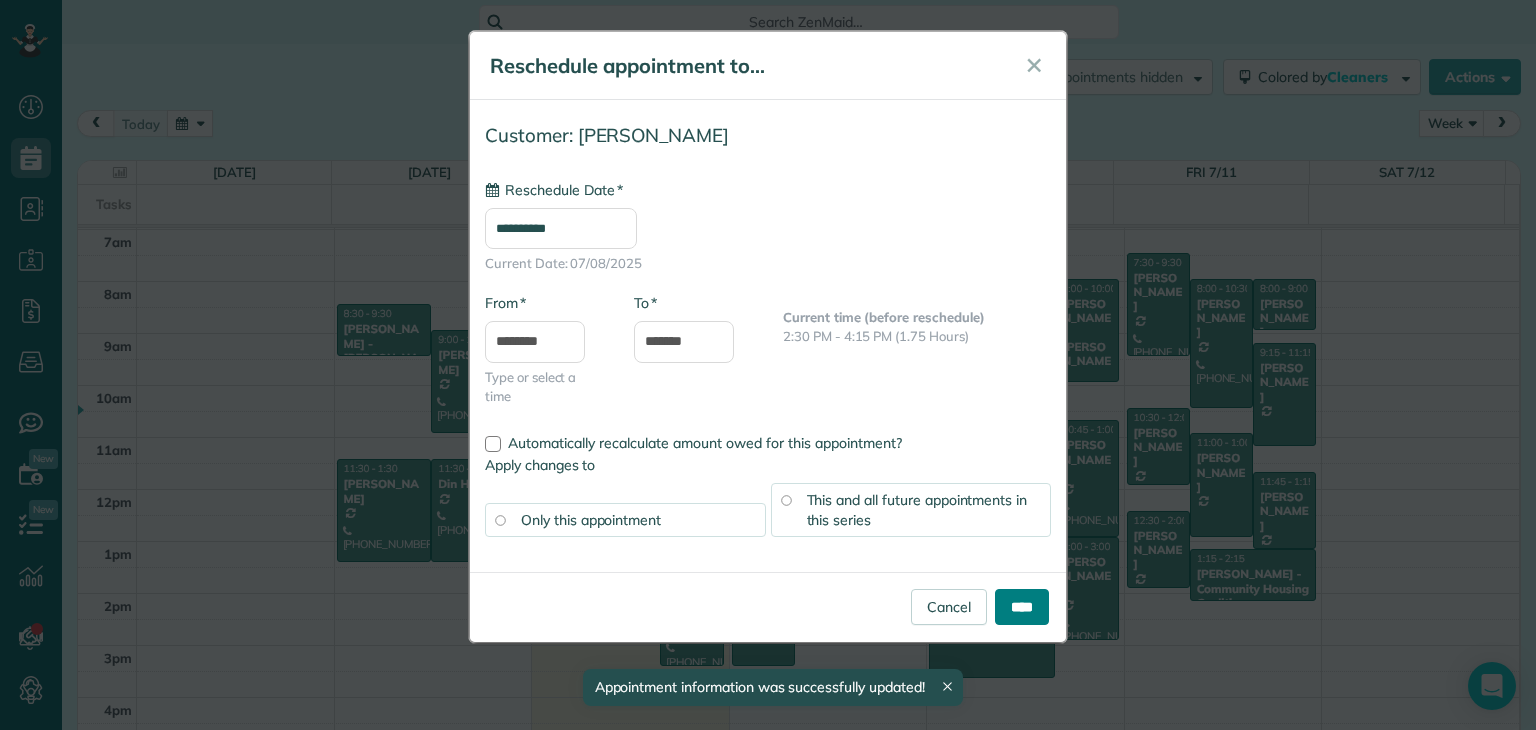 drag, startPoint x: 1034, startPoint y: 612, endPoint x: 1004, endPoint y: 608, distance: 30.265491 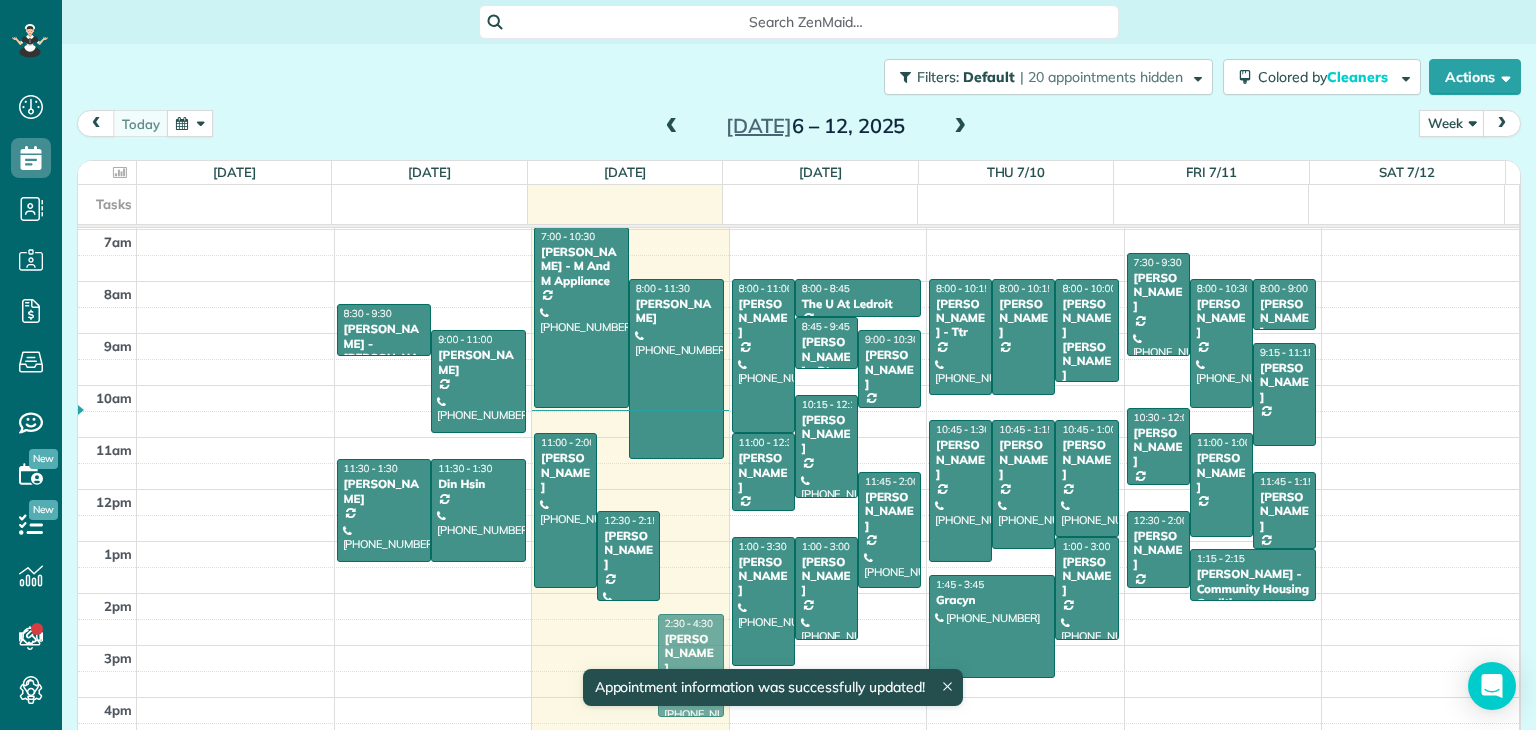 drag, startPoint x: 670, startPoint y: 581, endPoint x: 670, endPoint y: 597, distance: 16 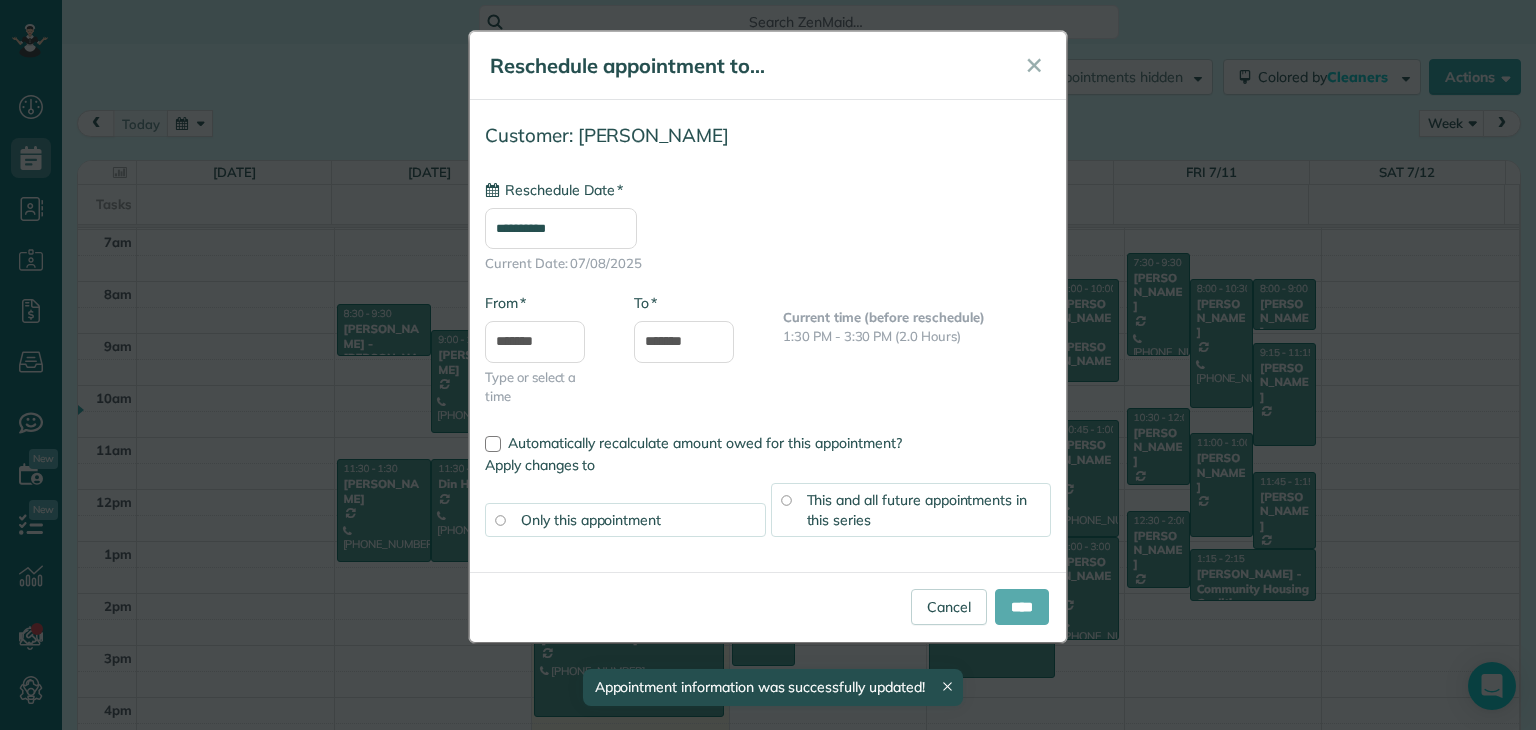 type on "**********" 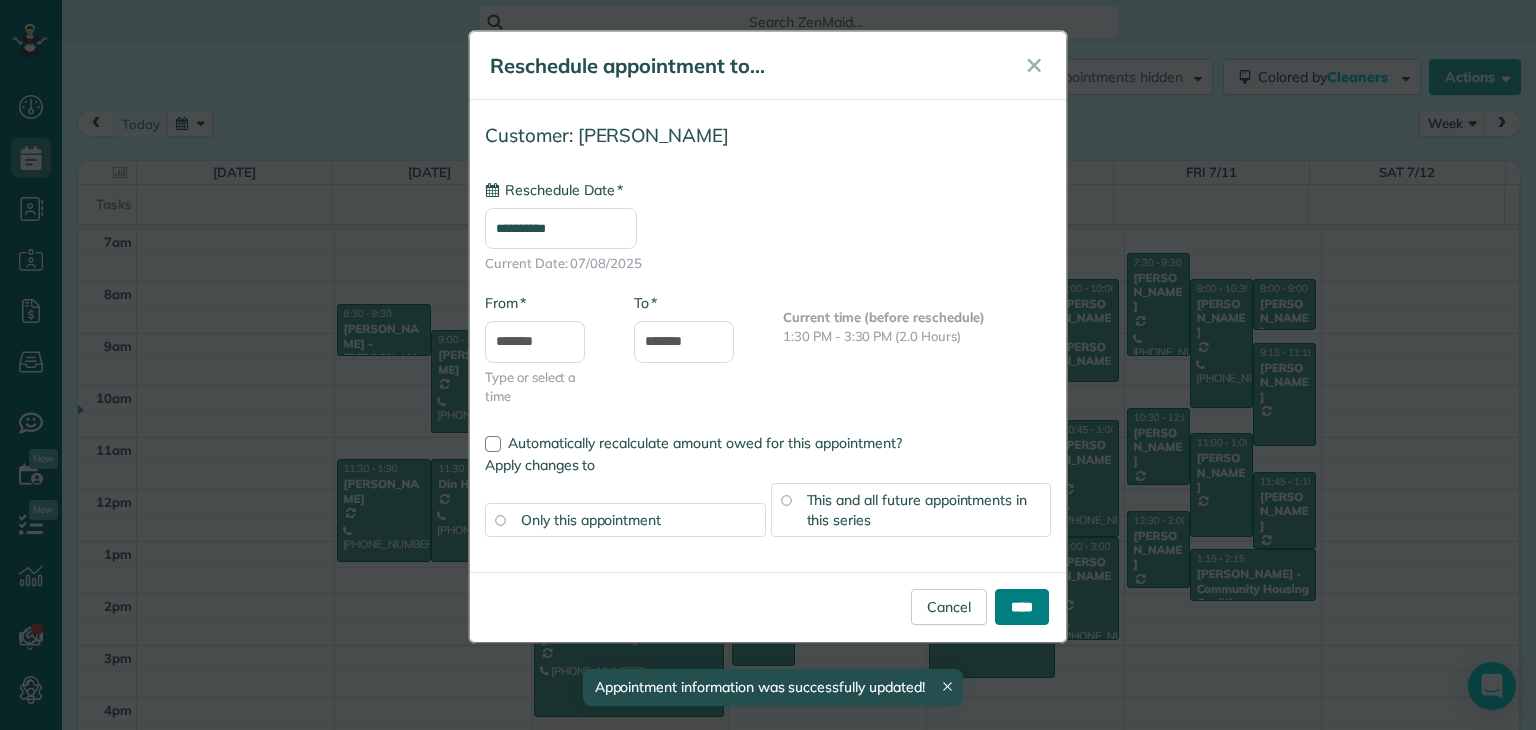 click on "****" at bounding box center [1022, 607] 